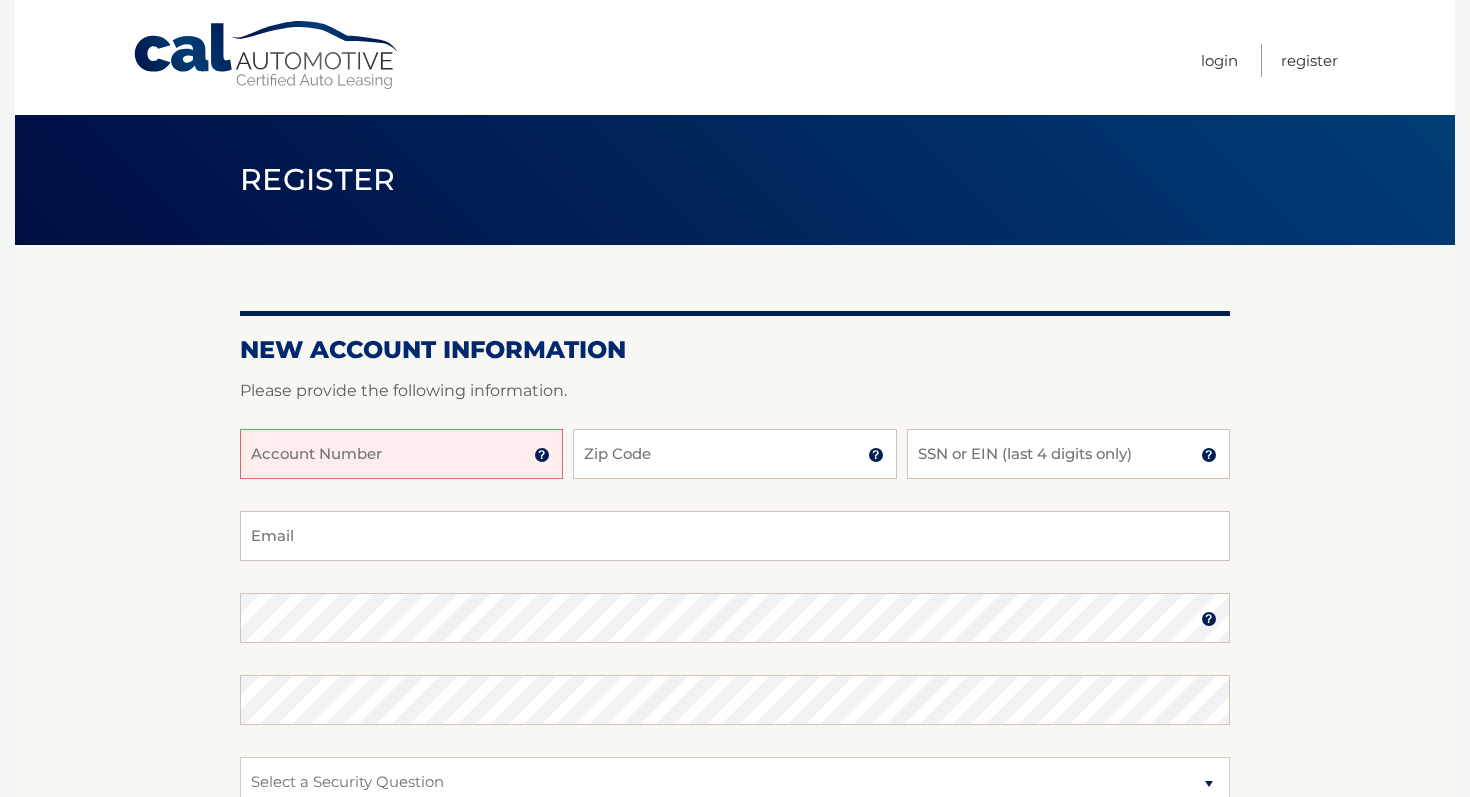 scroll, scrollTop: 0, scrollLeft: 0, axis: both 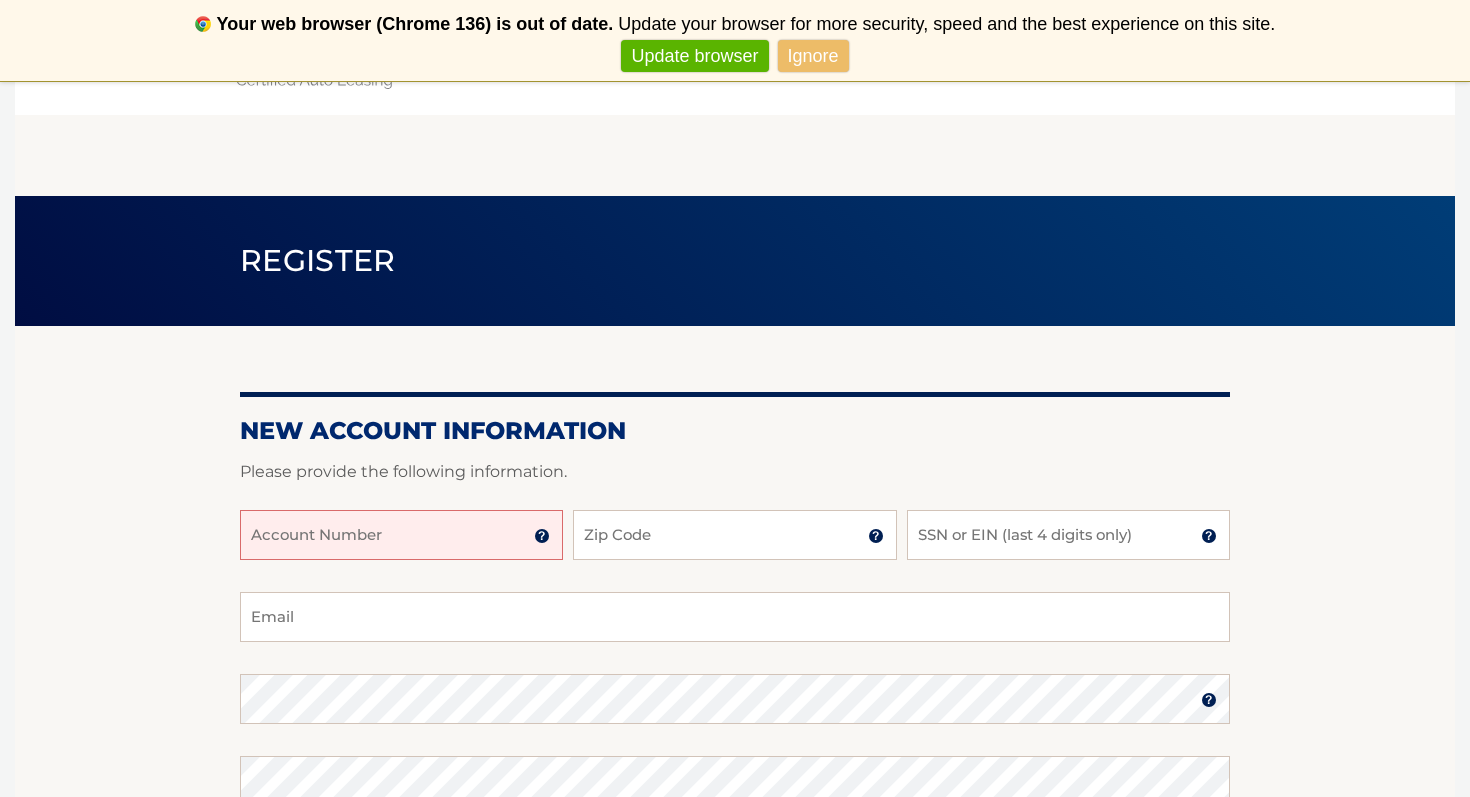 click on "New Account Information
Please provide the following information.
Account Number
11 digit account number provided on your coupon book or Welcome Letter
Zip Code
Zip Code of first lessee in box 1b of your Lease Agreement
SSN or EIN (last 4 digits only)
Last 4 of SSN of first lessee listed on your Lease Agreement
Email
Password
Password should be a minimum of 6 characters and is case sensitive" at bounding box center (735, 761) 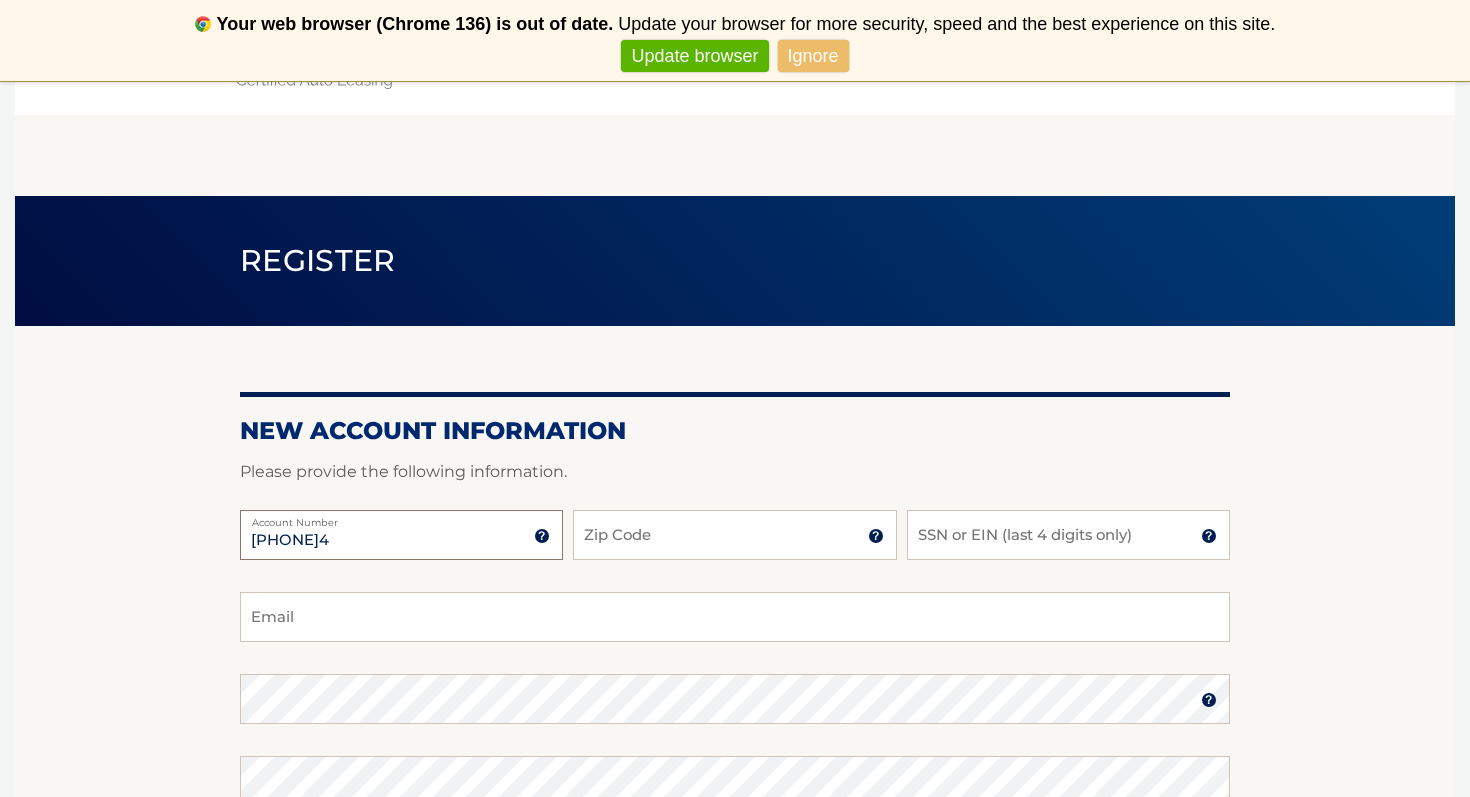 type on "[PHONE]4" 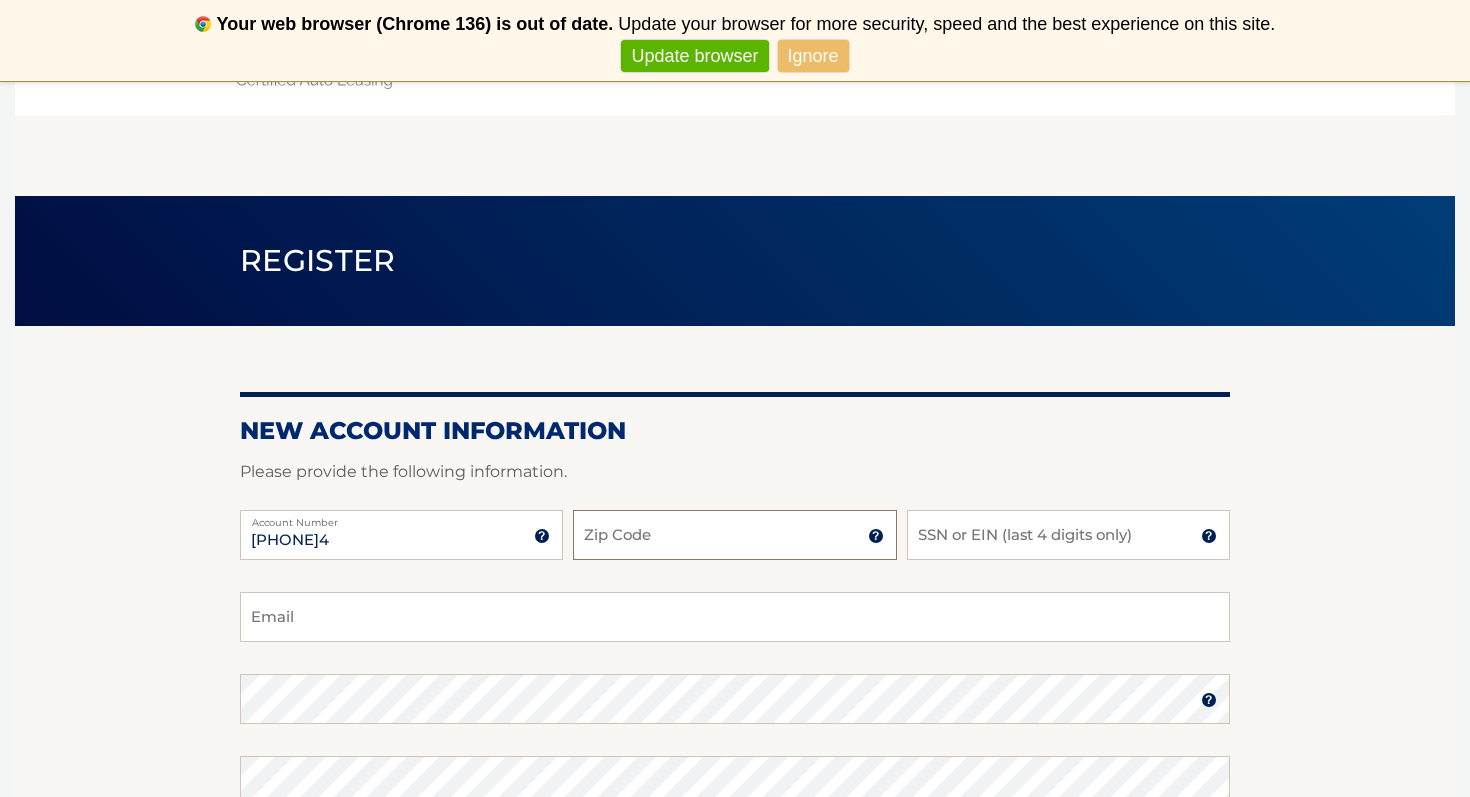 click on "Zip Code" at bounding box center (734, 535) 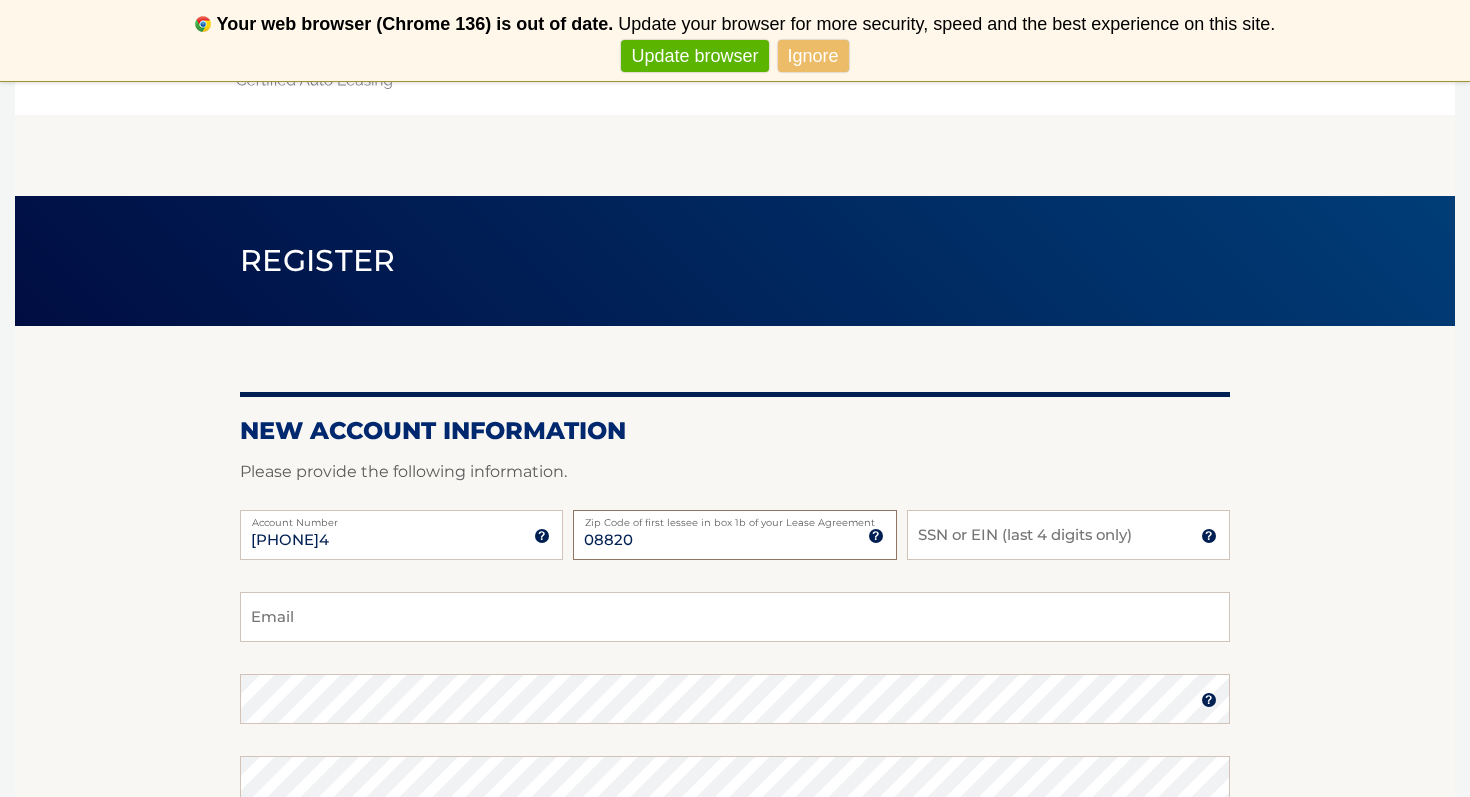 type on "08820" 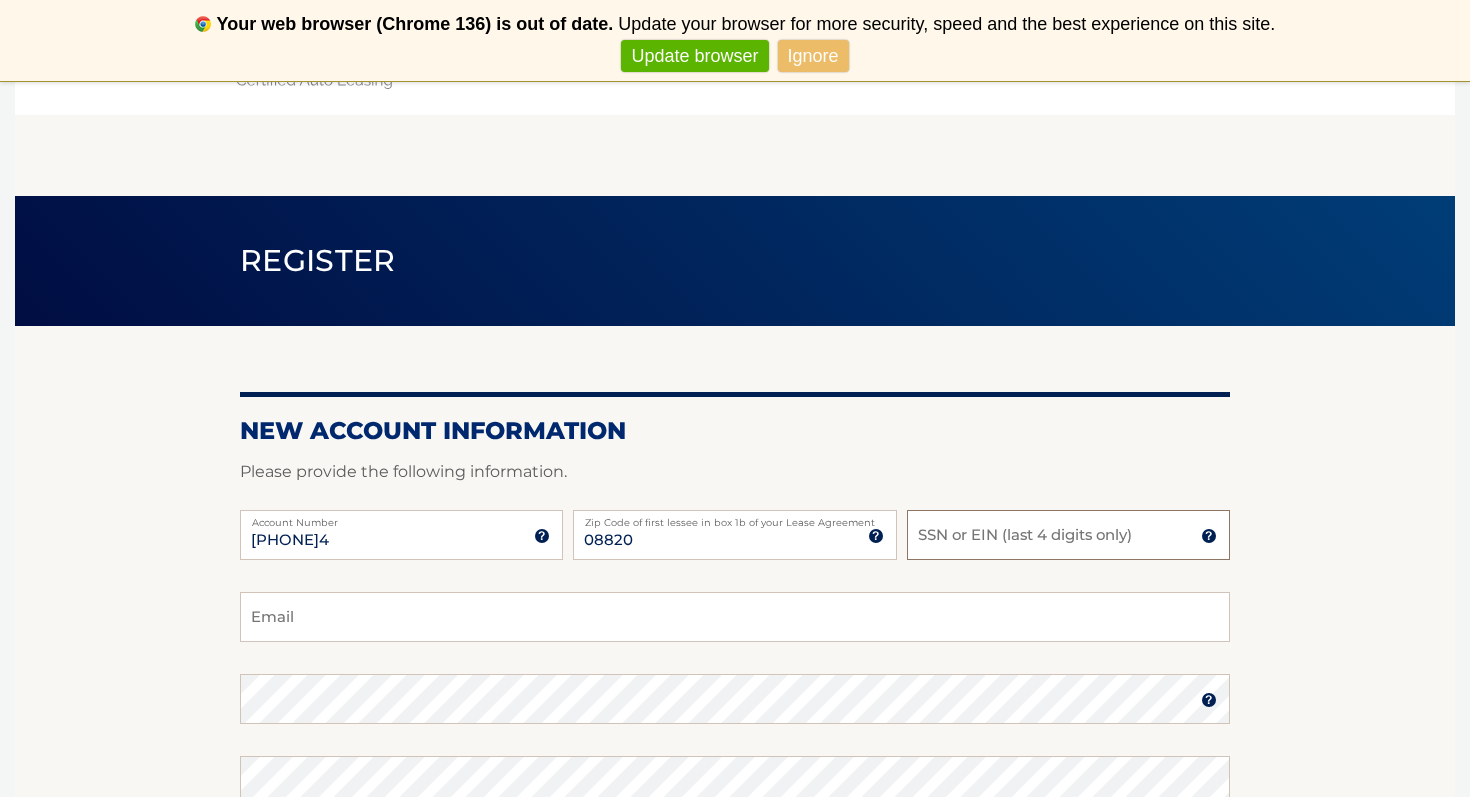 click on "SSN or EIN (last 4 digits only)" at bounding box center [1068, 535] 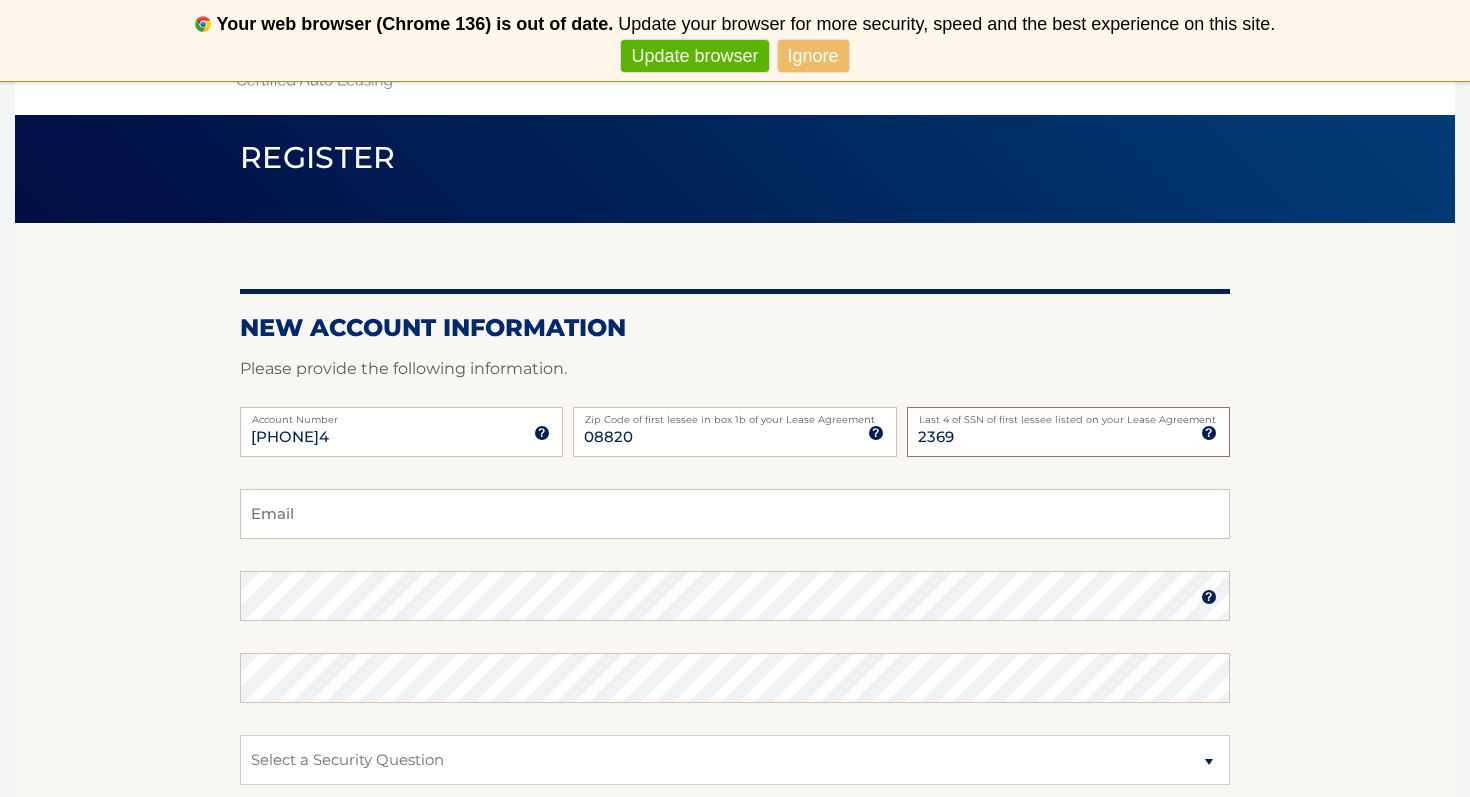 scroll, scrollTop: 173, scrollLeft: 0, axis: vertical 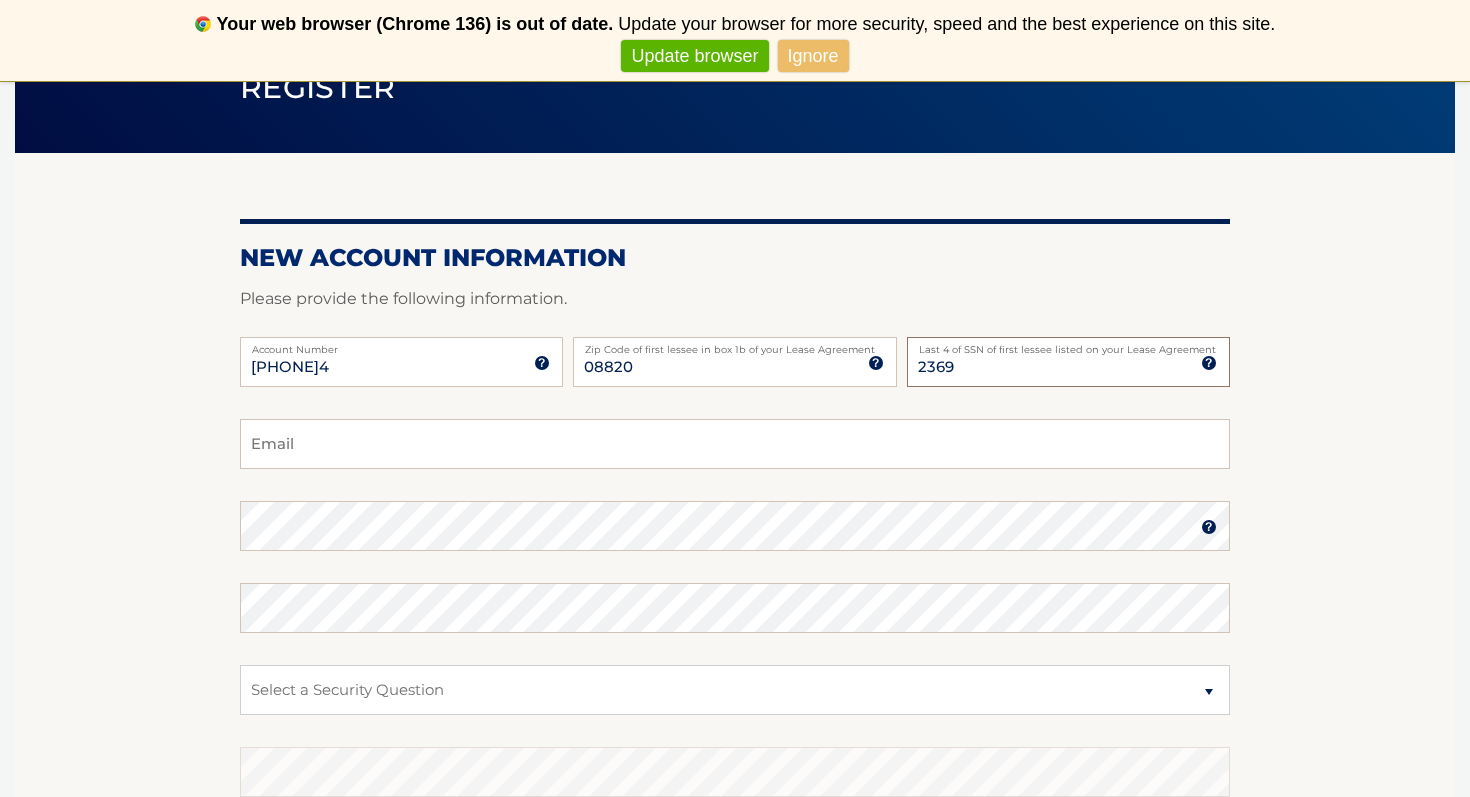 type on "2369" 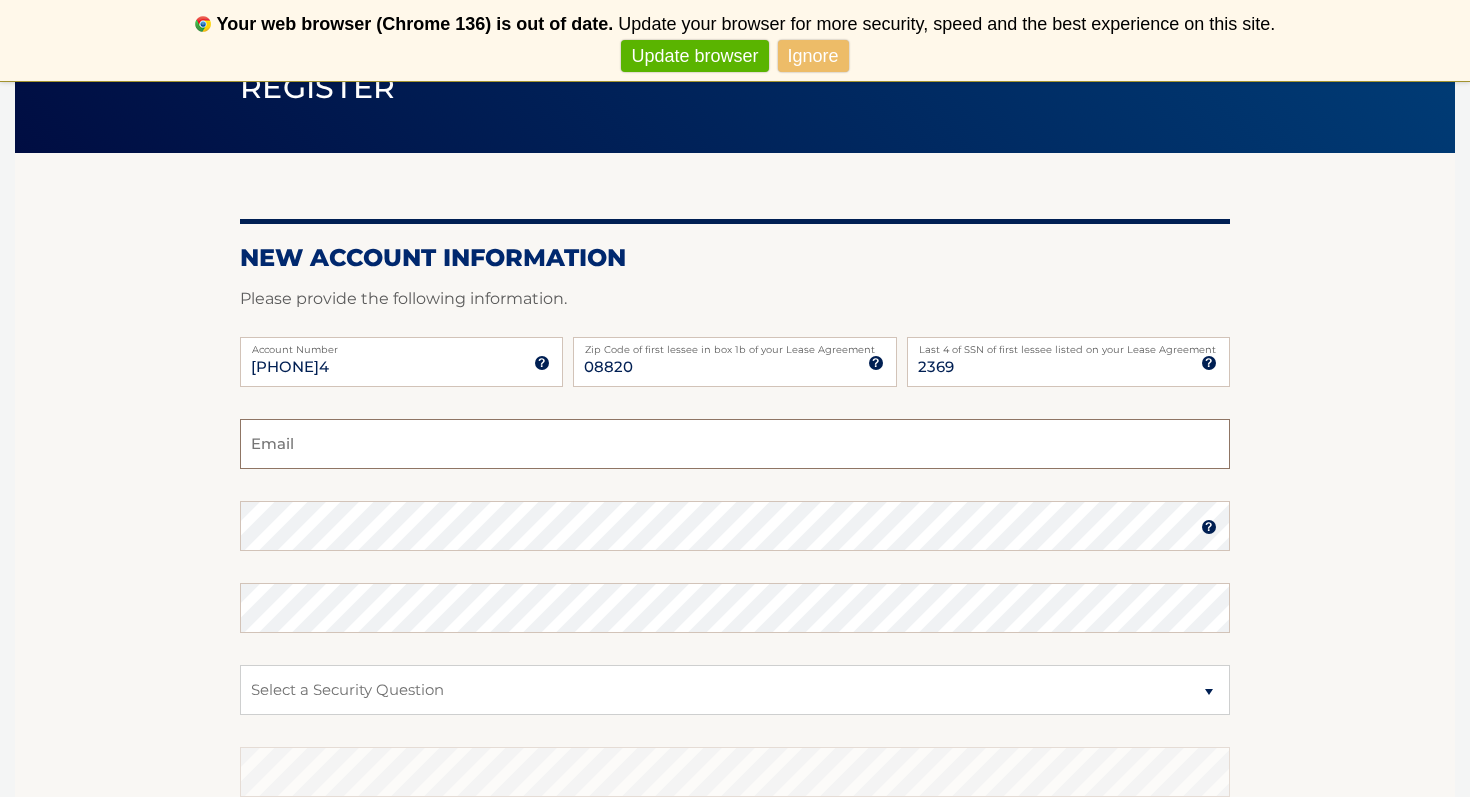 click on "Email" at bounding box center (735, 444) 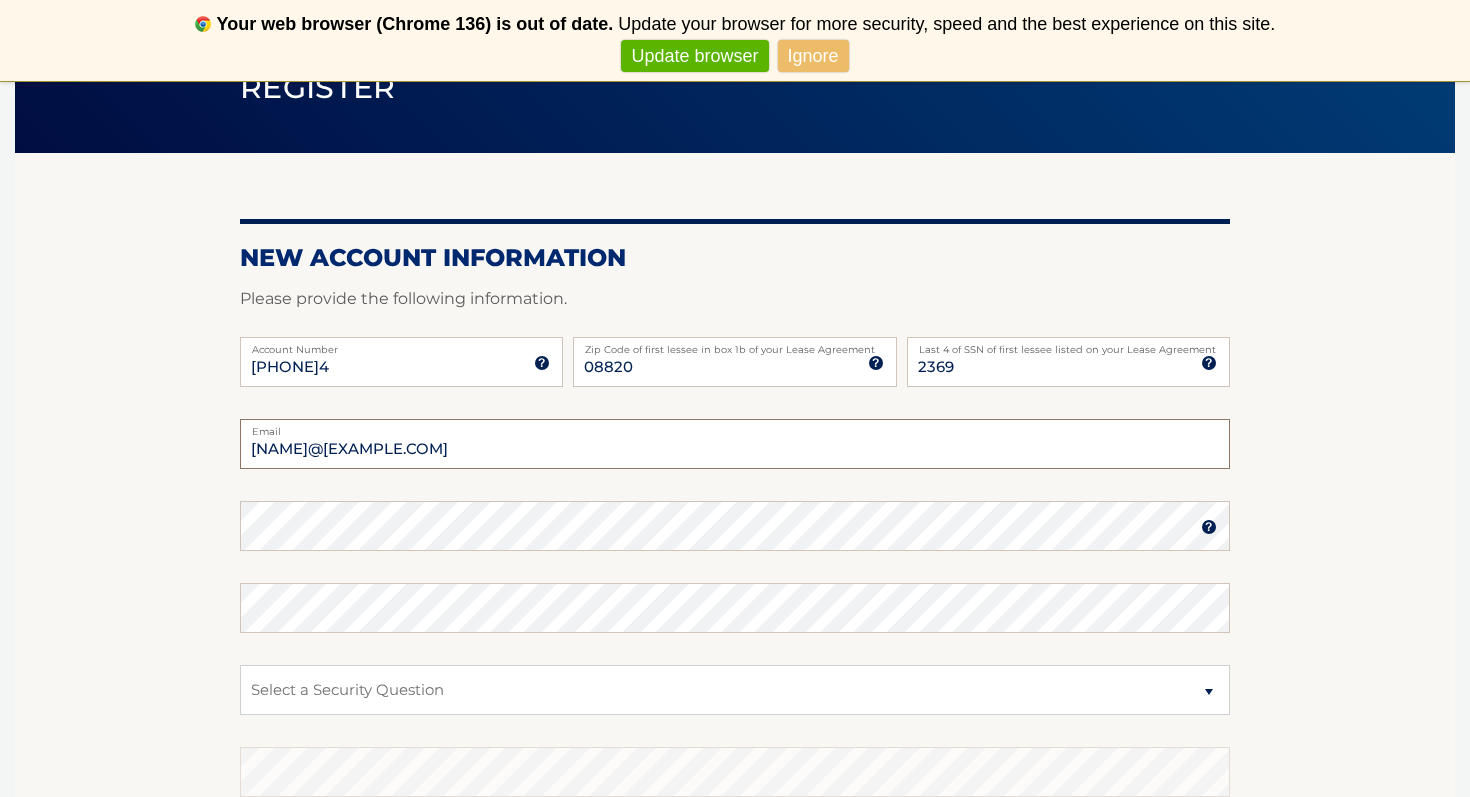 type on "noor0125@hotmail.com" 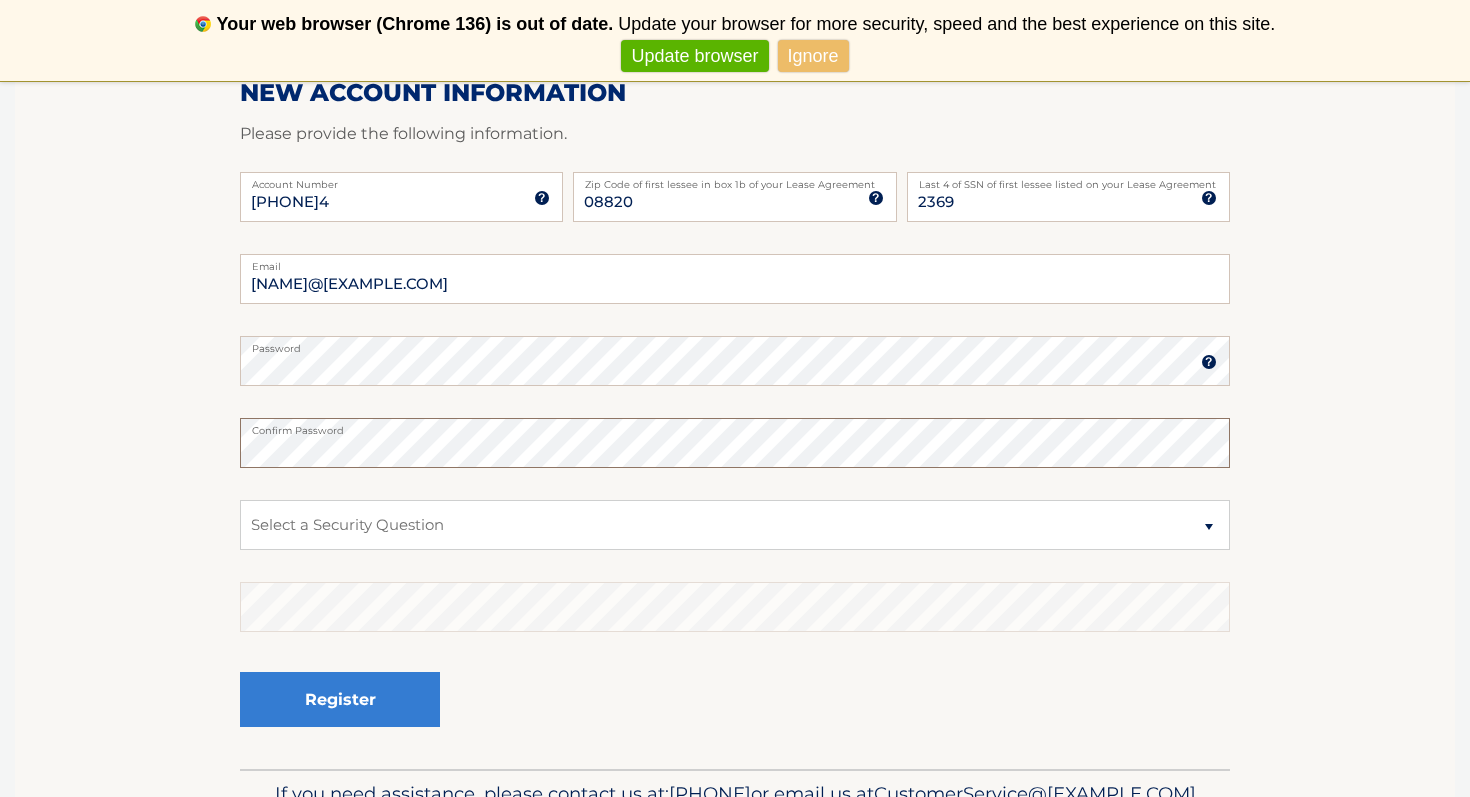 scroll, scrollTop: 394, scrollLeft: 0, axis: vertical 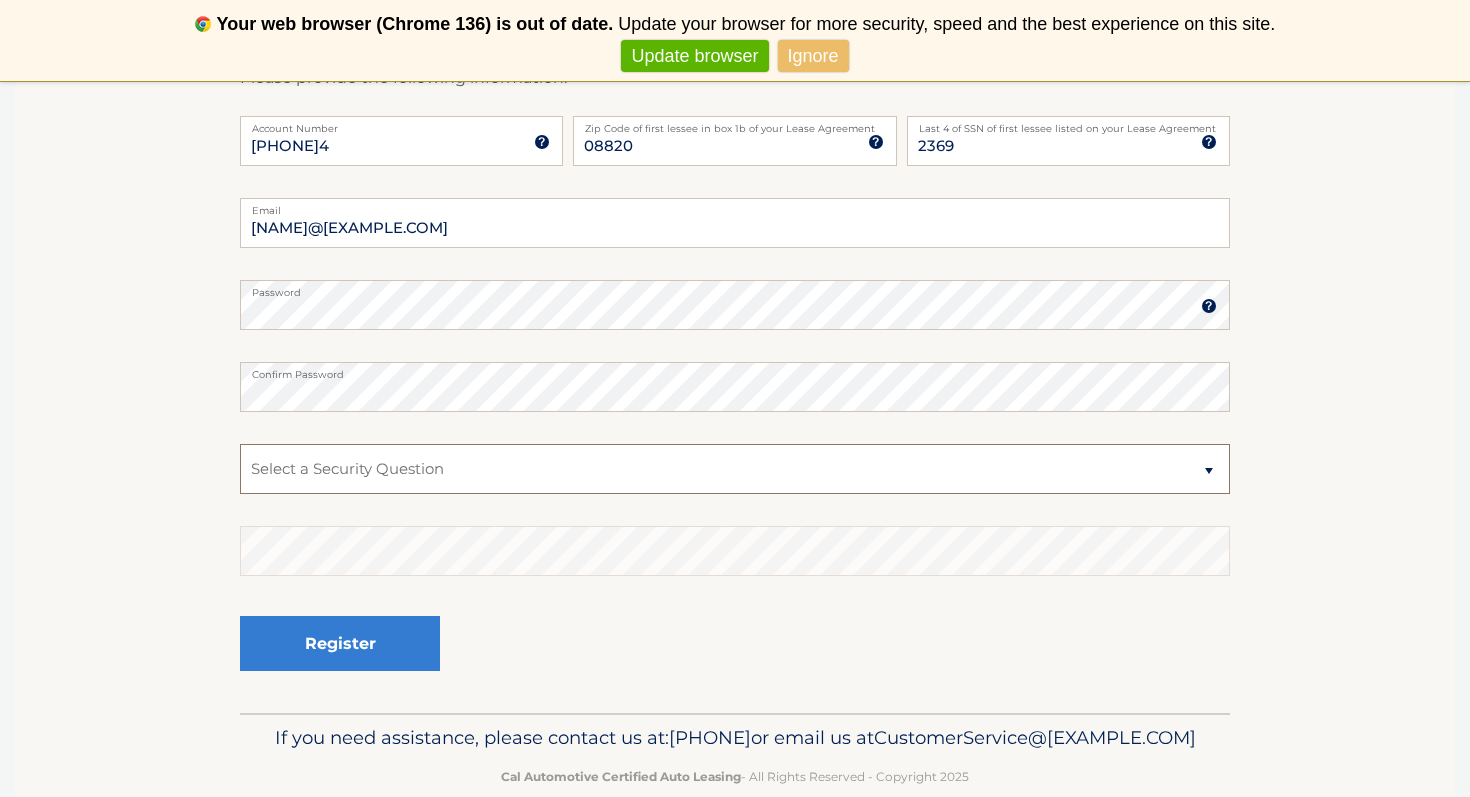 click on "Select a Security Question
What was the name of your elementary school?
What is your mother’s maiden name?
What street did you live on in the third grade?
In what city or town was your first job?
What was your childhood phone number including area code? (e.g., 000-000-0000)" at bounding box center [735, 469] 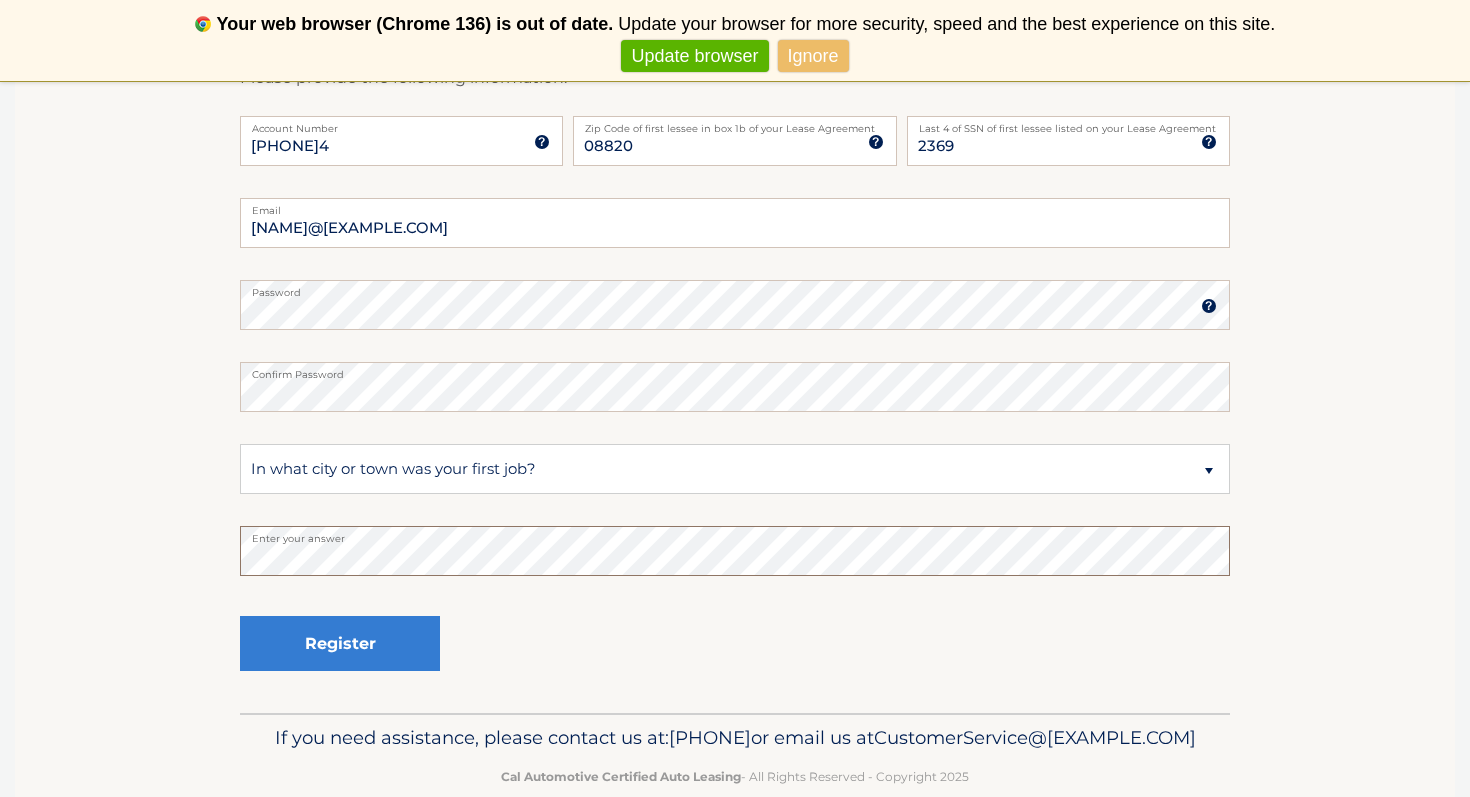 scroll, scrollTop: 385, scrollLeft: 0, axis: vertical 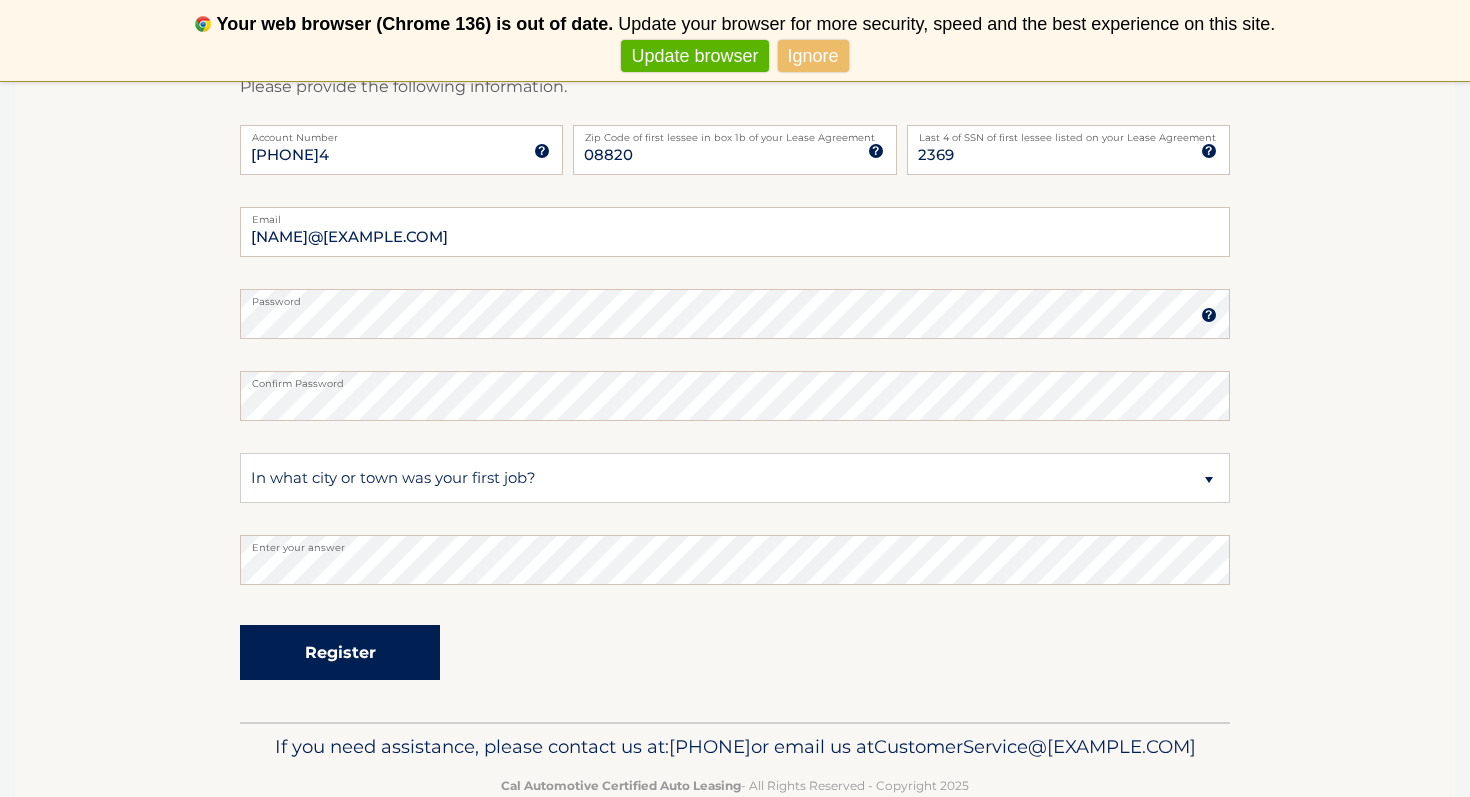 click on "Register" at bounding box center [340, 652] 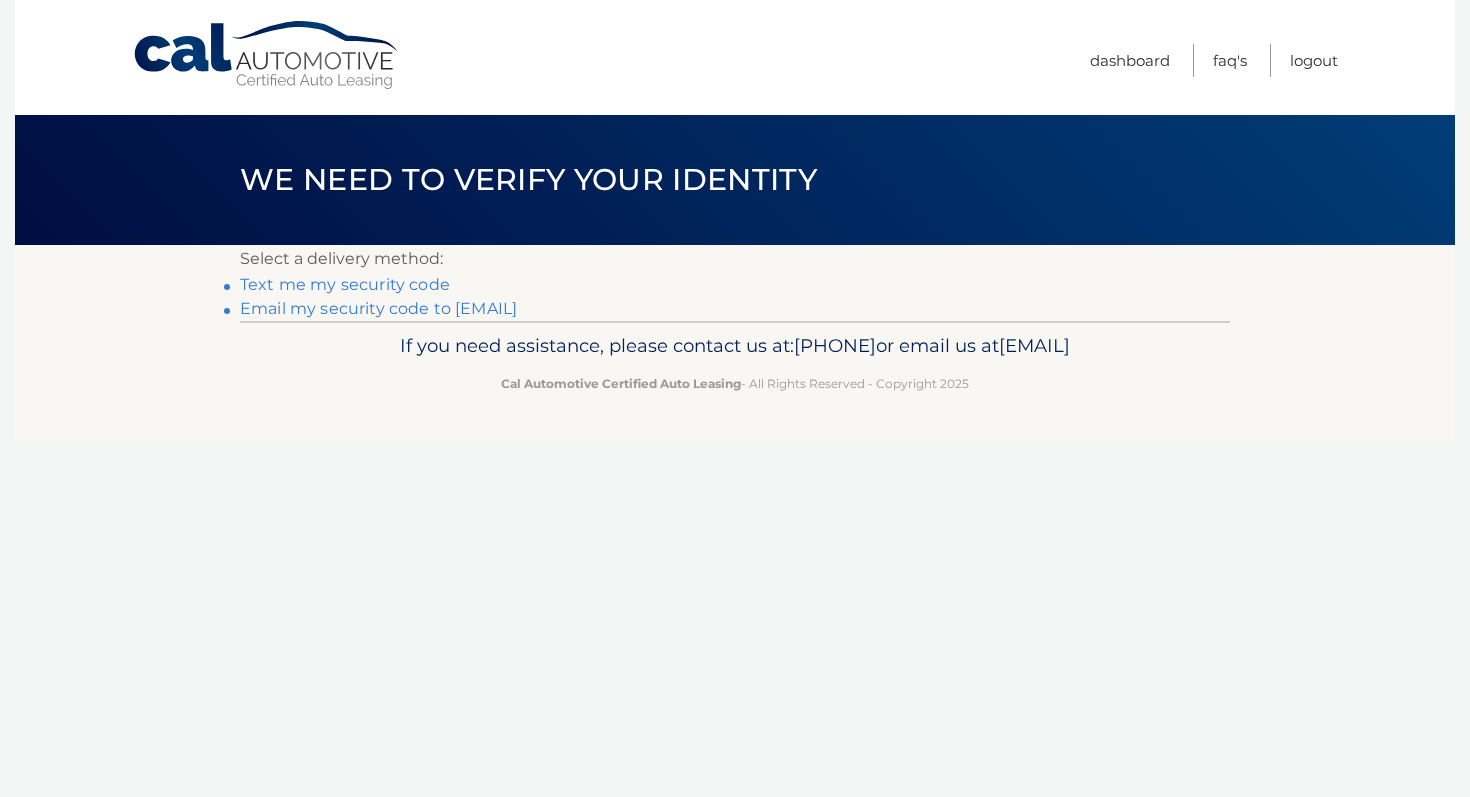 scroll, scrollTop: 0, scrollLeft: 0, axis: both 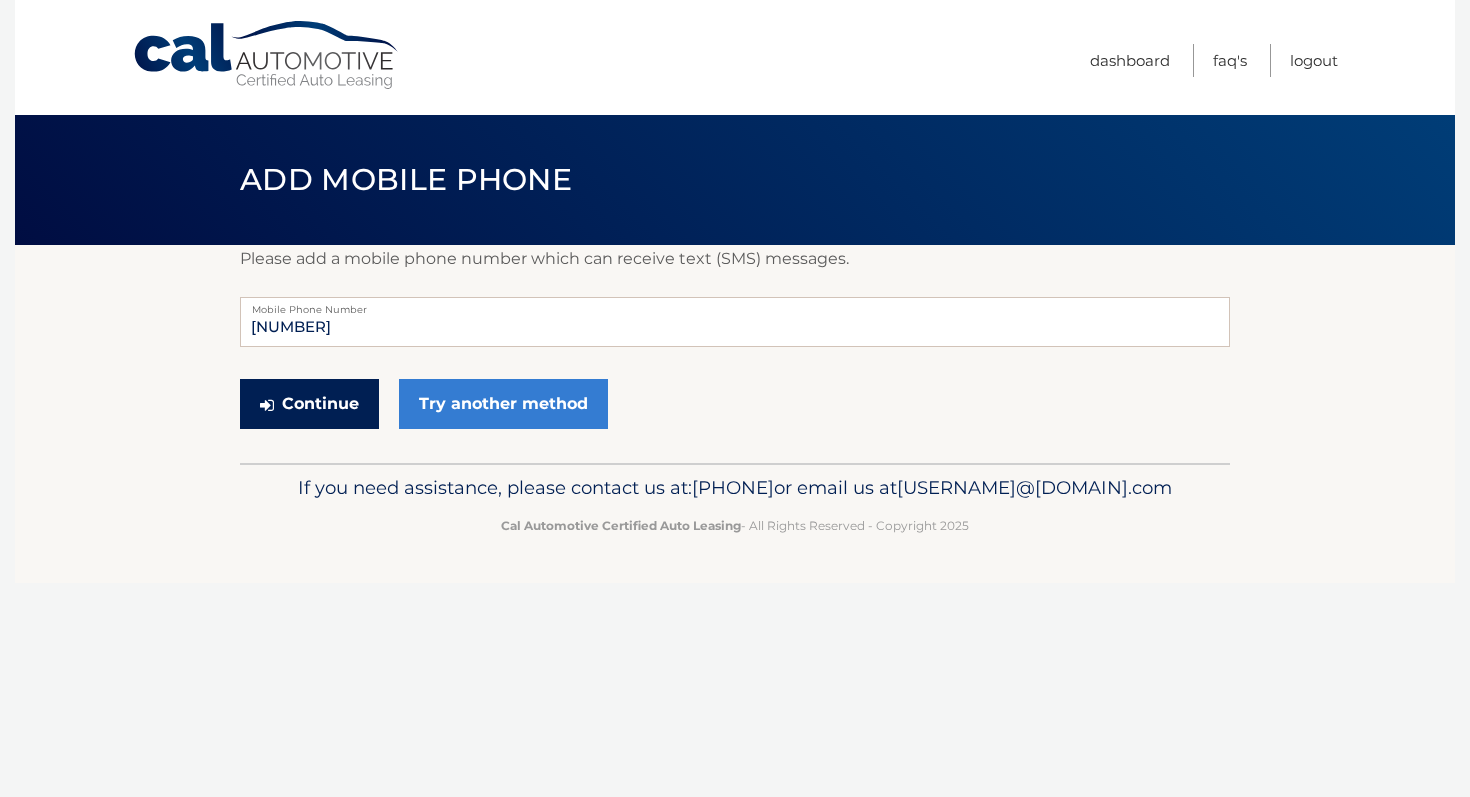 click on "Continue" at bounding box center (309, 404) 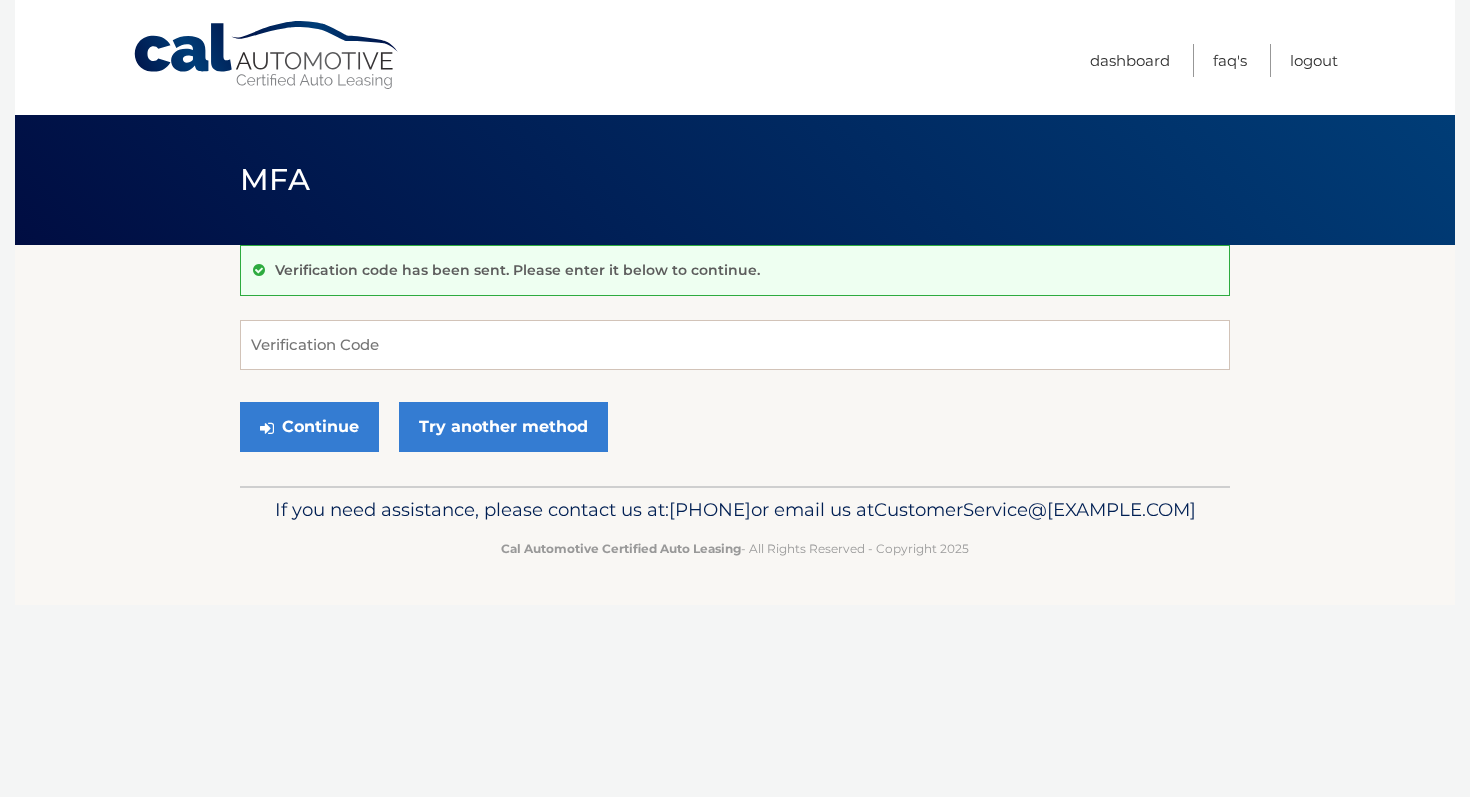 scroll, scrollTop: 0, scrollLeft: 0, axis: both 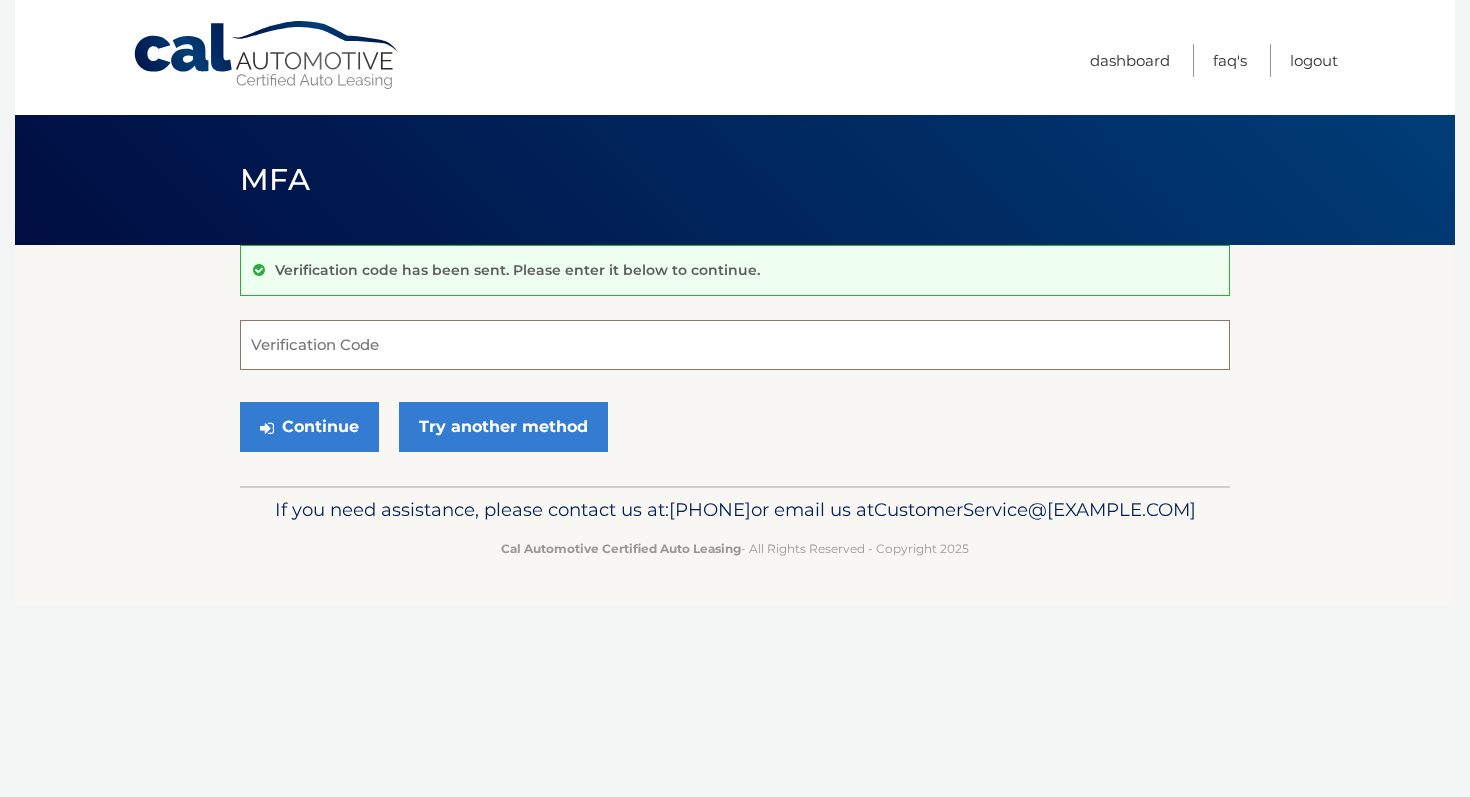 click on "Verification Code" at bounding box center (735, 345) 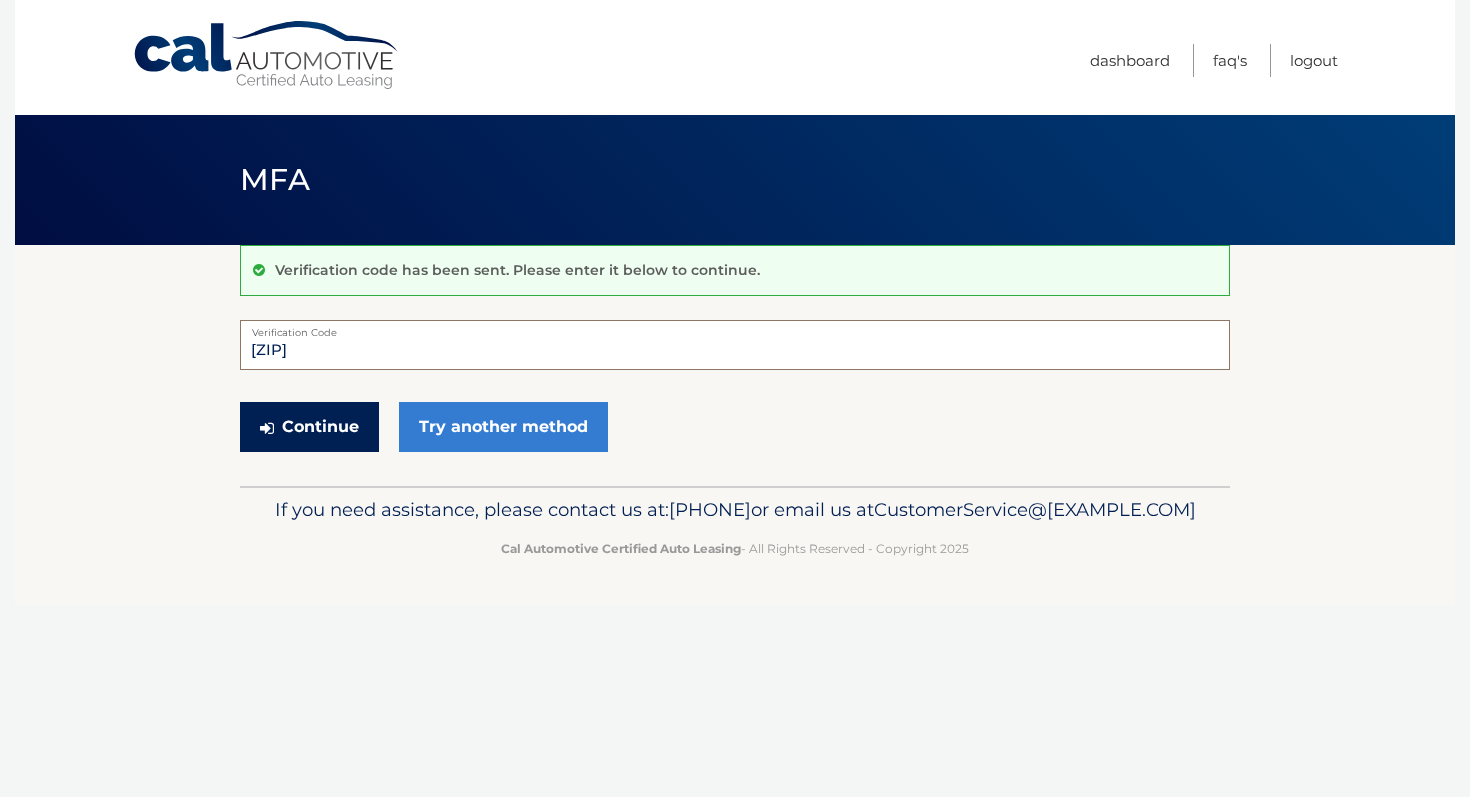 type on "151239" 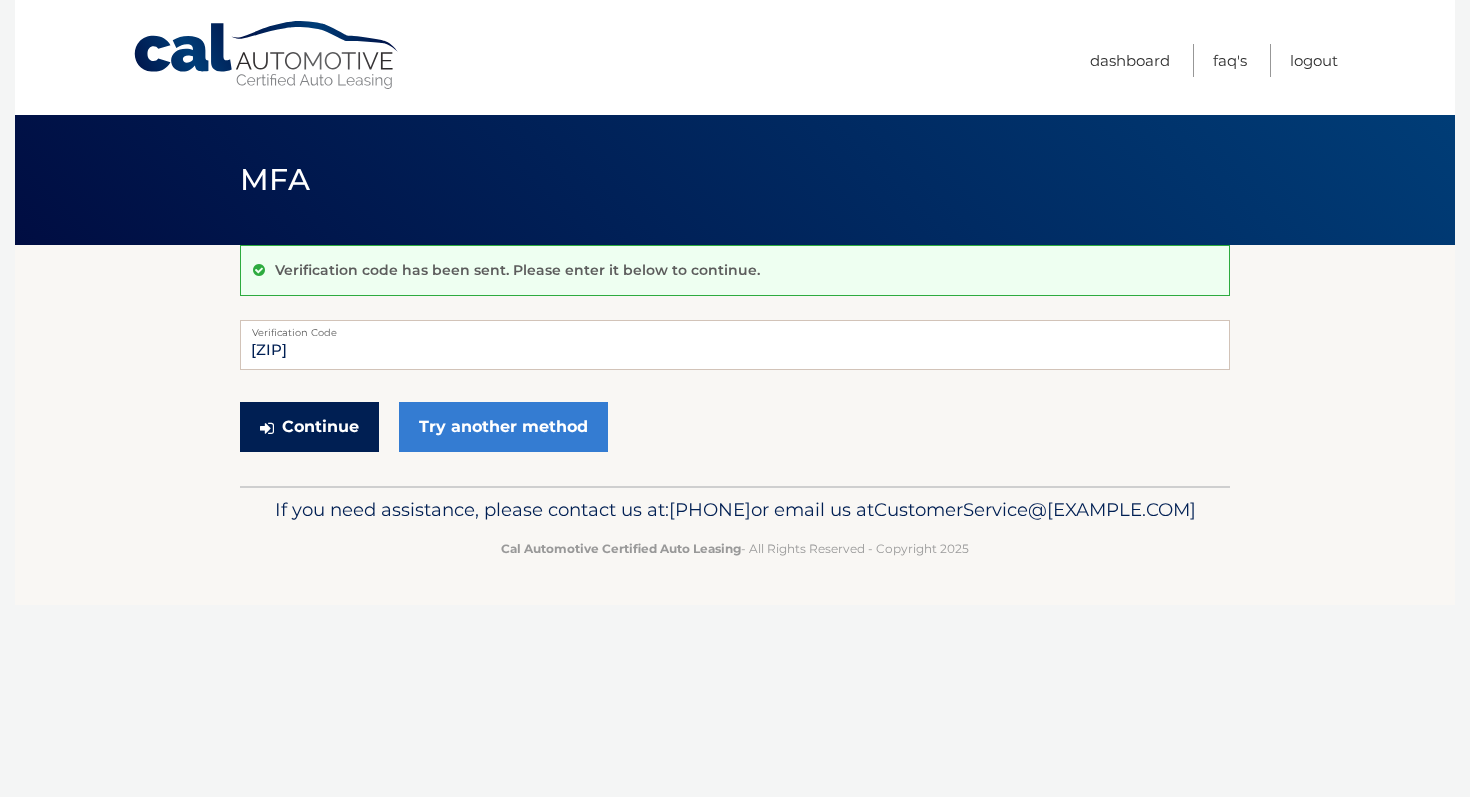 click on "Continue" at bounding box center [309, 427] 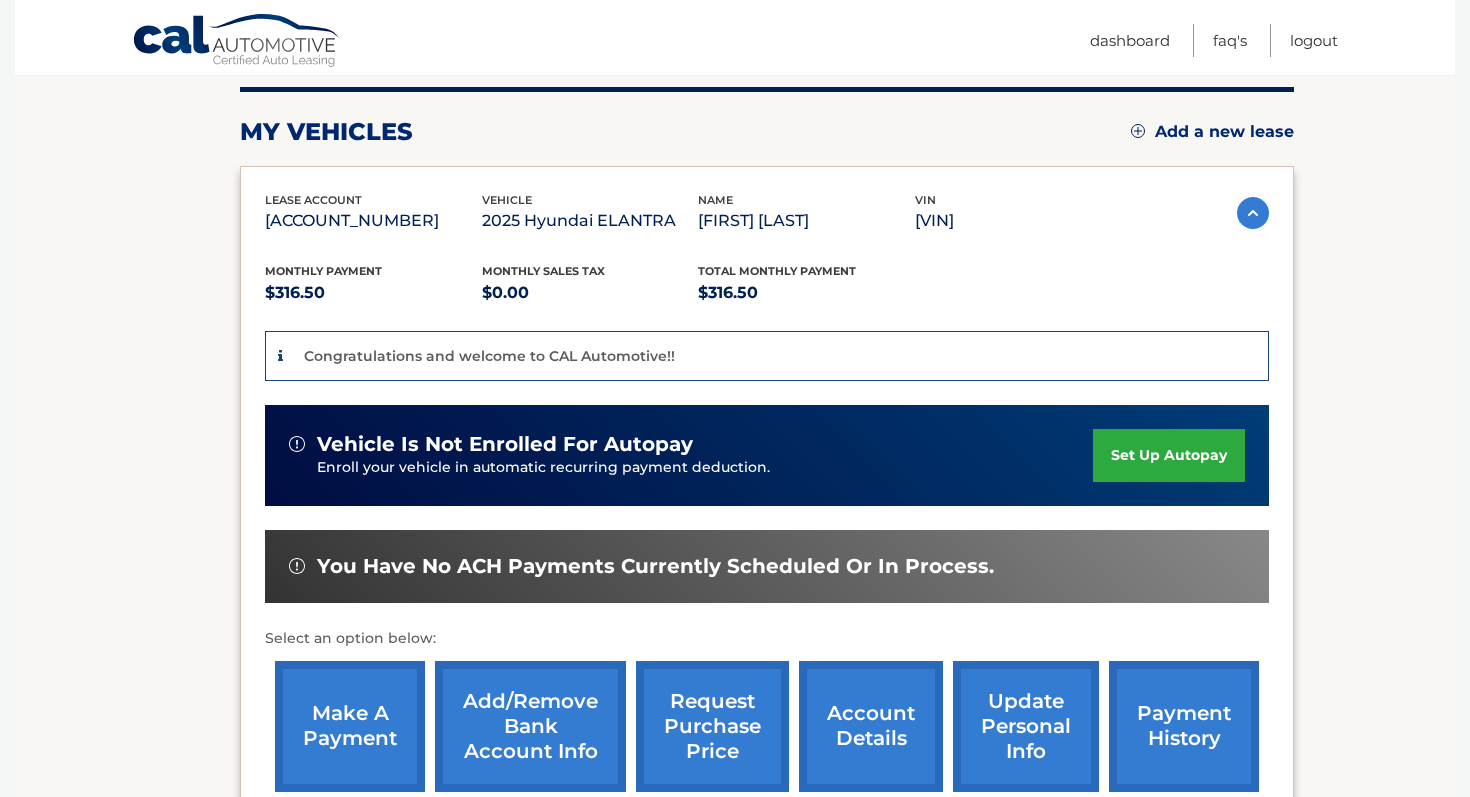 scroll, scrollTop: 318, scrollLeft: 0, axis: vertical 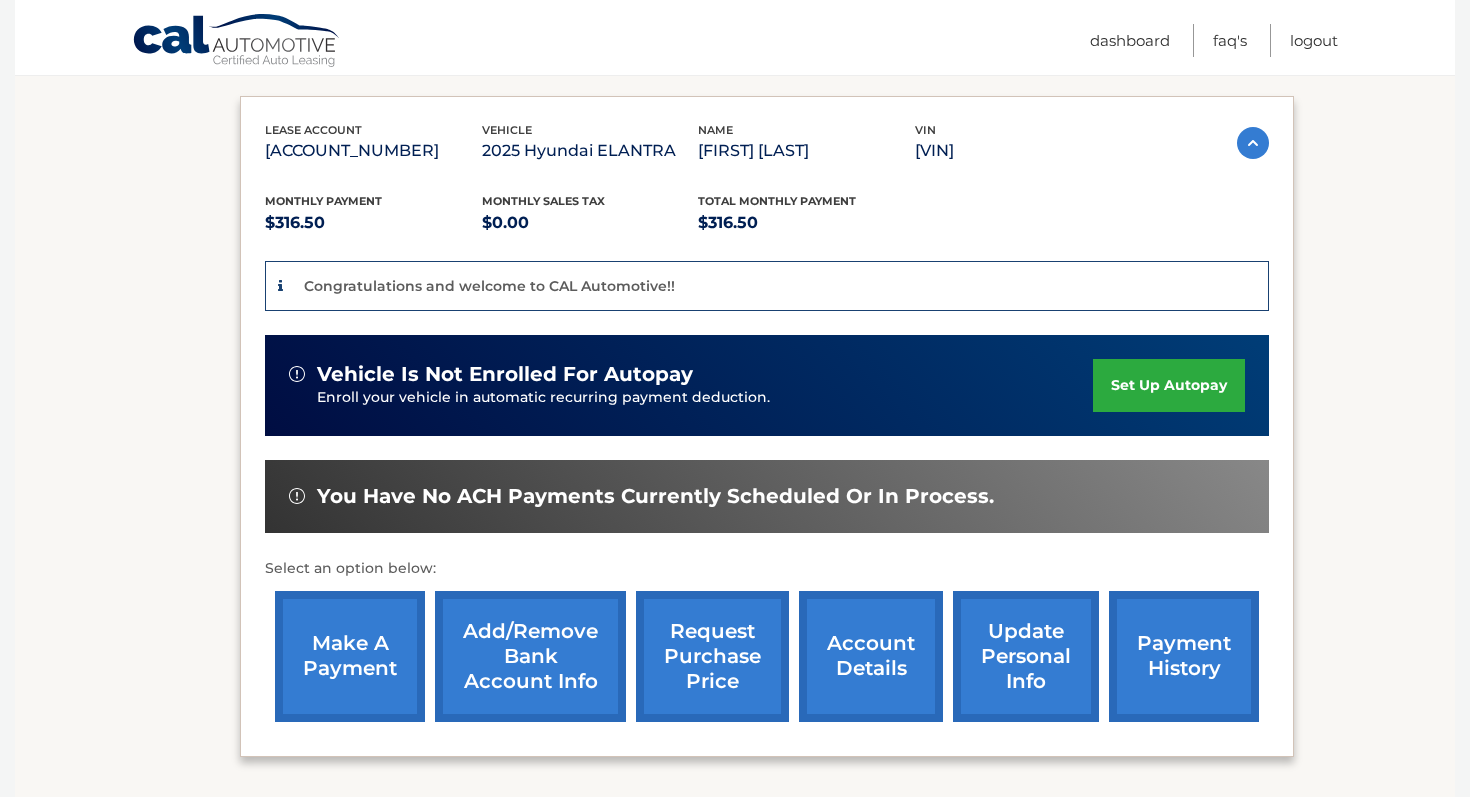 click on "set up autopay" at bounding box center (1169, 385) 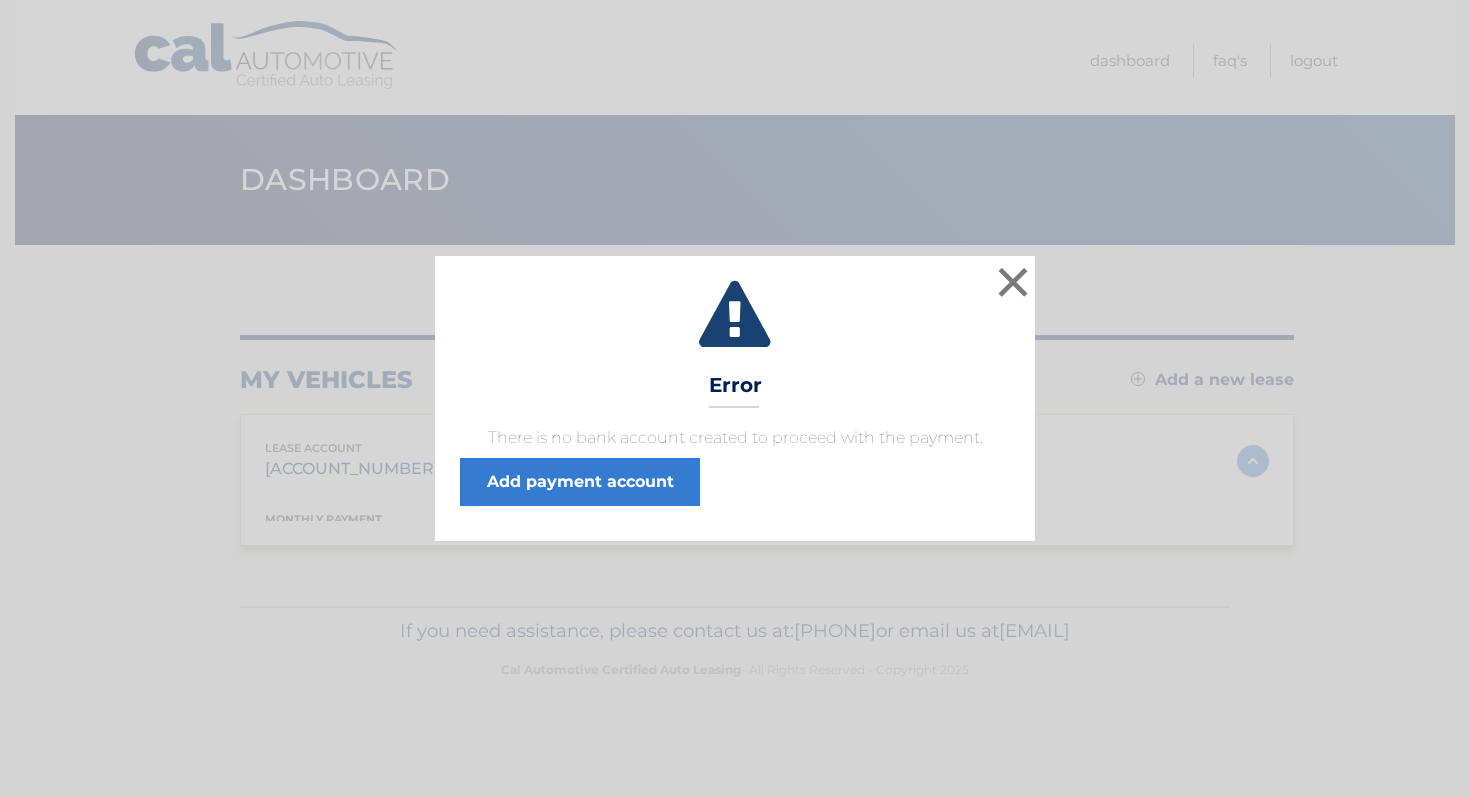 scroll, scrollTop: 0, scrollLeft: 0, axis: both 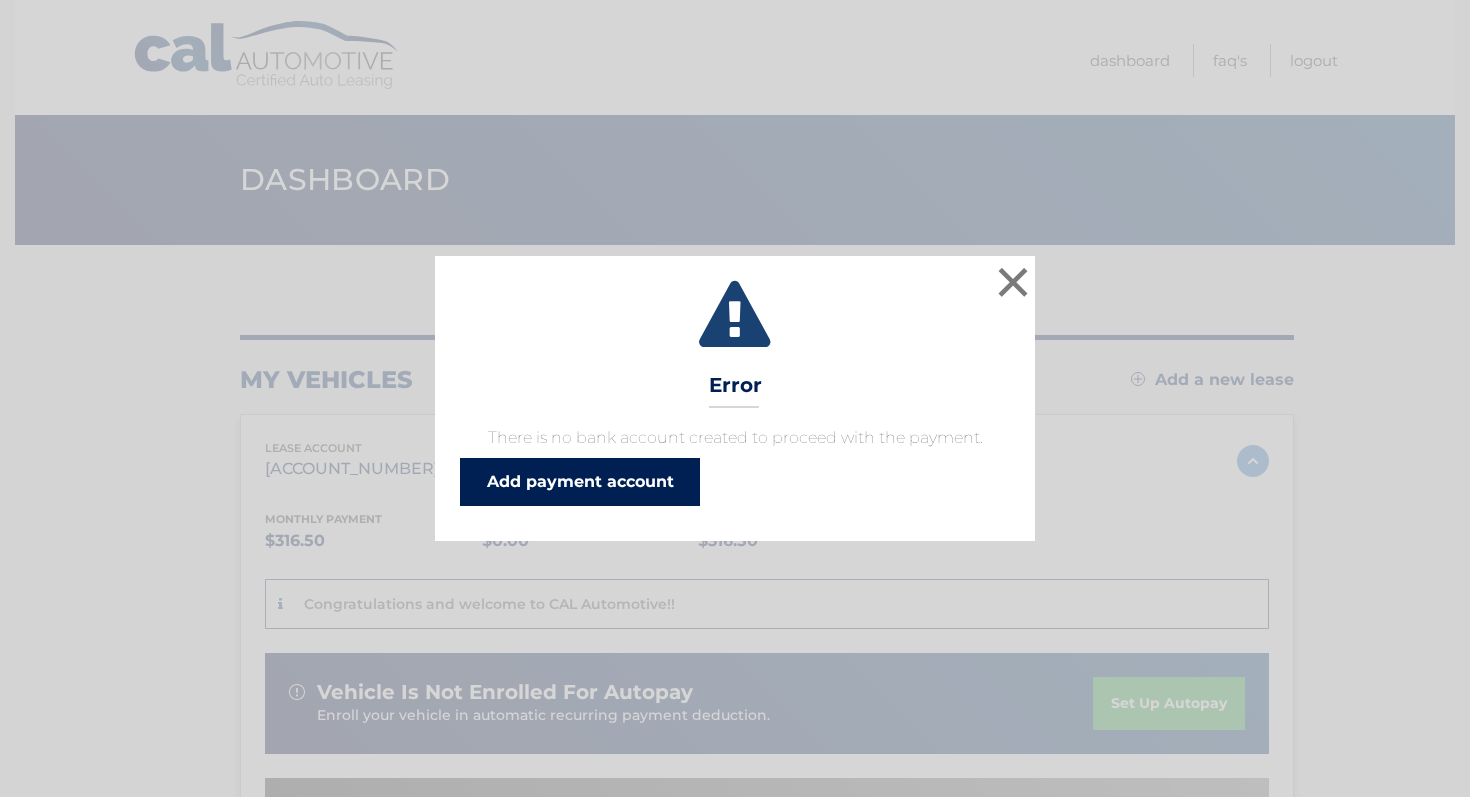 click on "Add payment account" at bounding box center [580, 482] 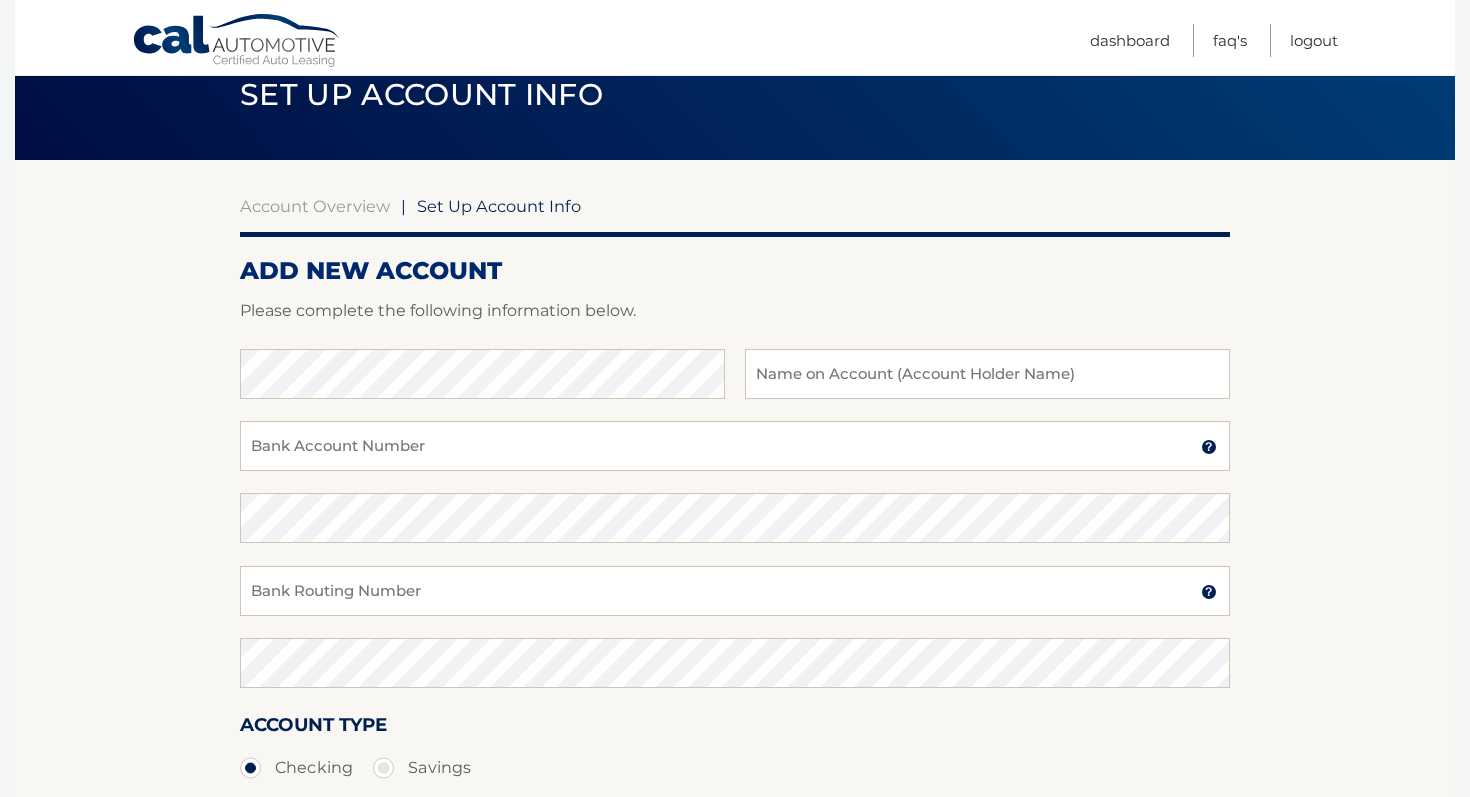 scroll, scrollTop: 163, scrollLeft: 0, axis: vertical 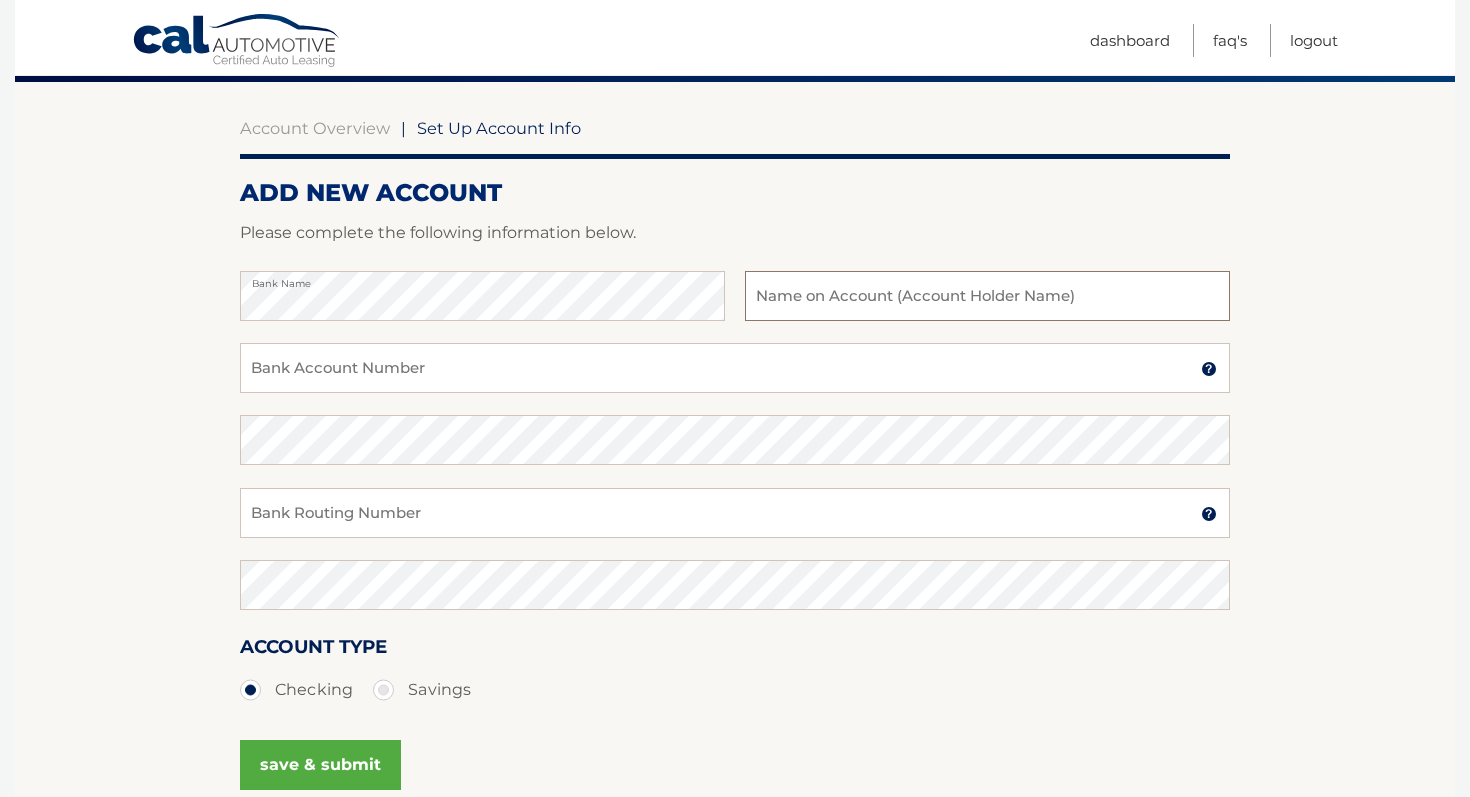 click at bounding box center [987, 296] 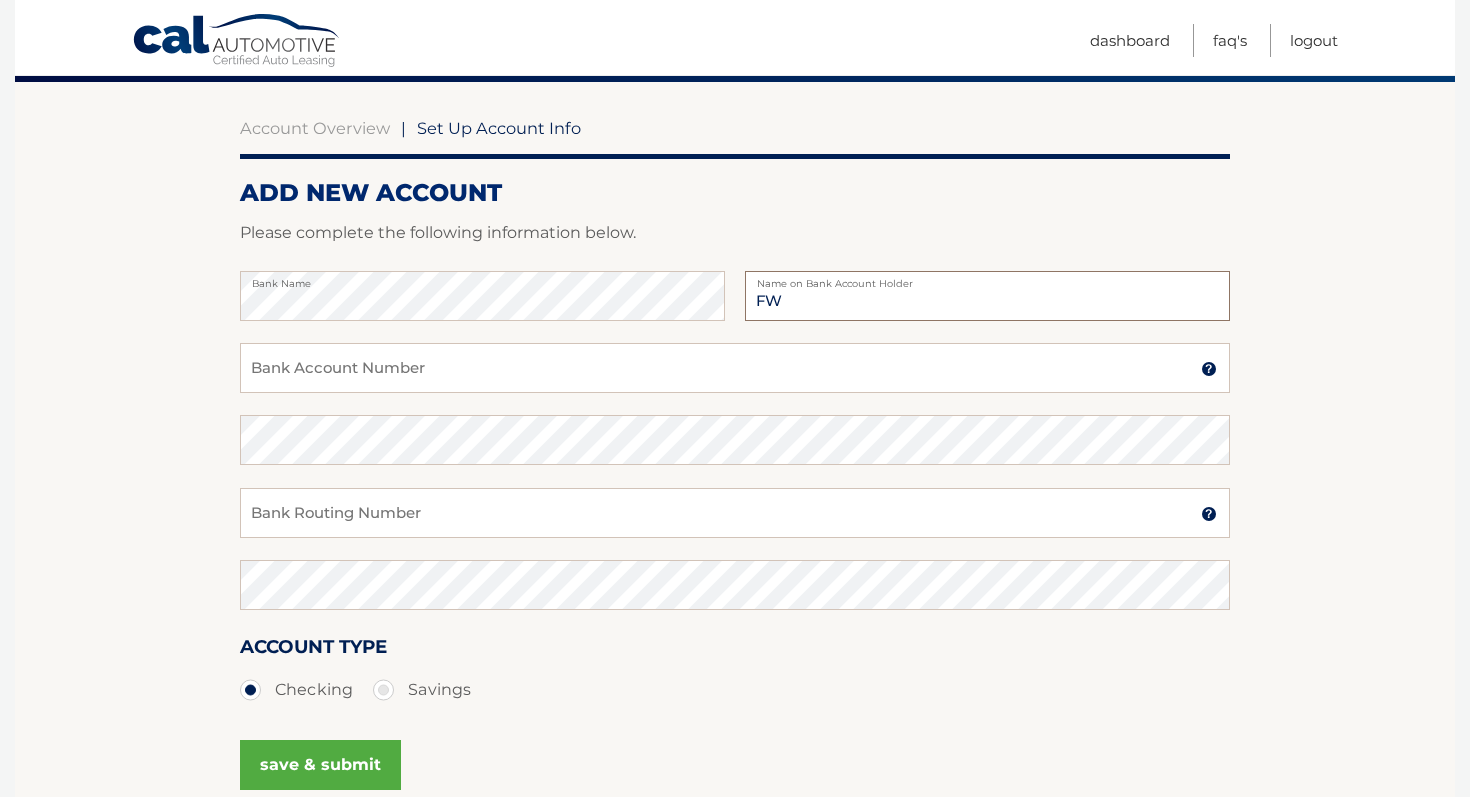 type on "F" 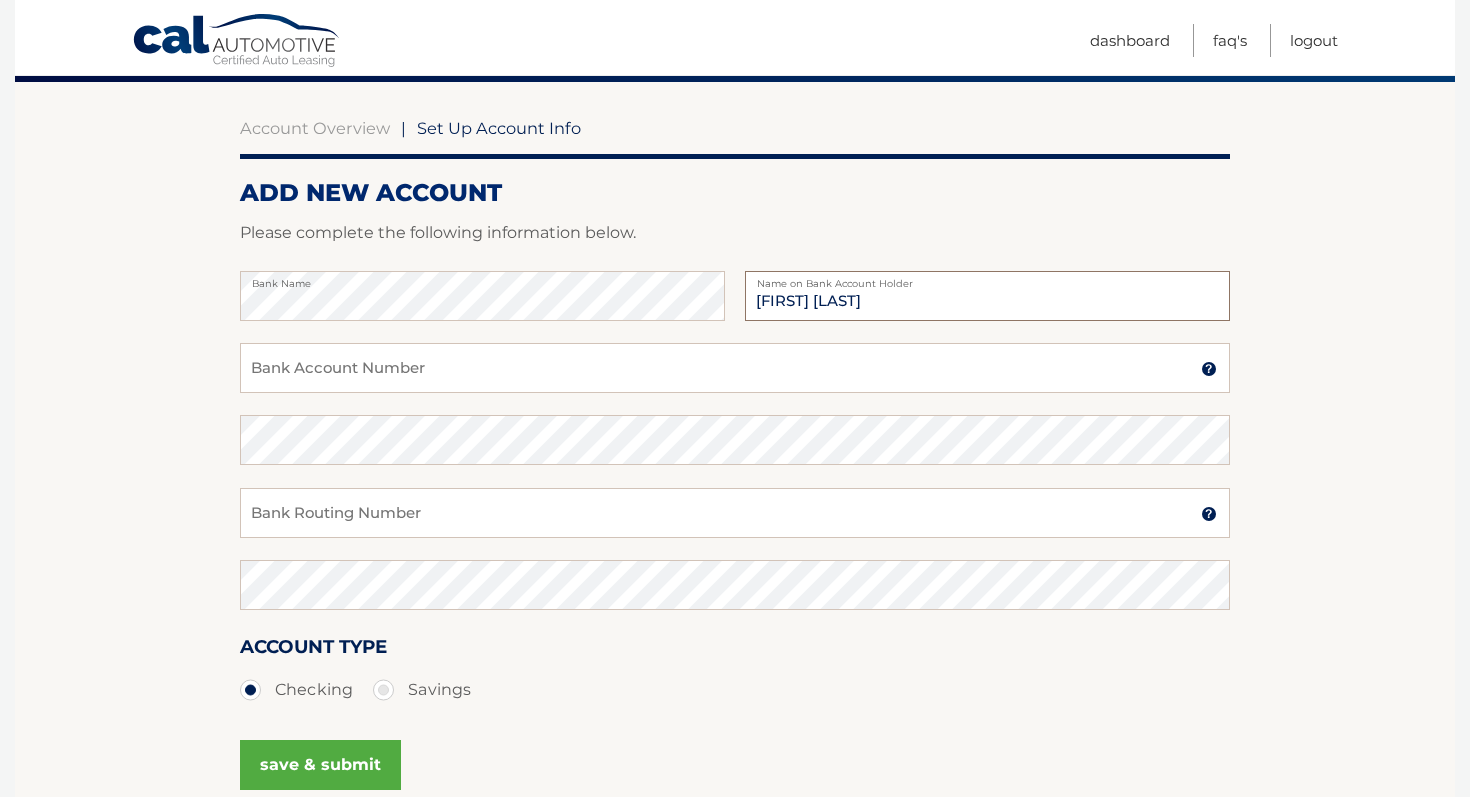 type on "Wadood Ahmad" 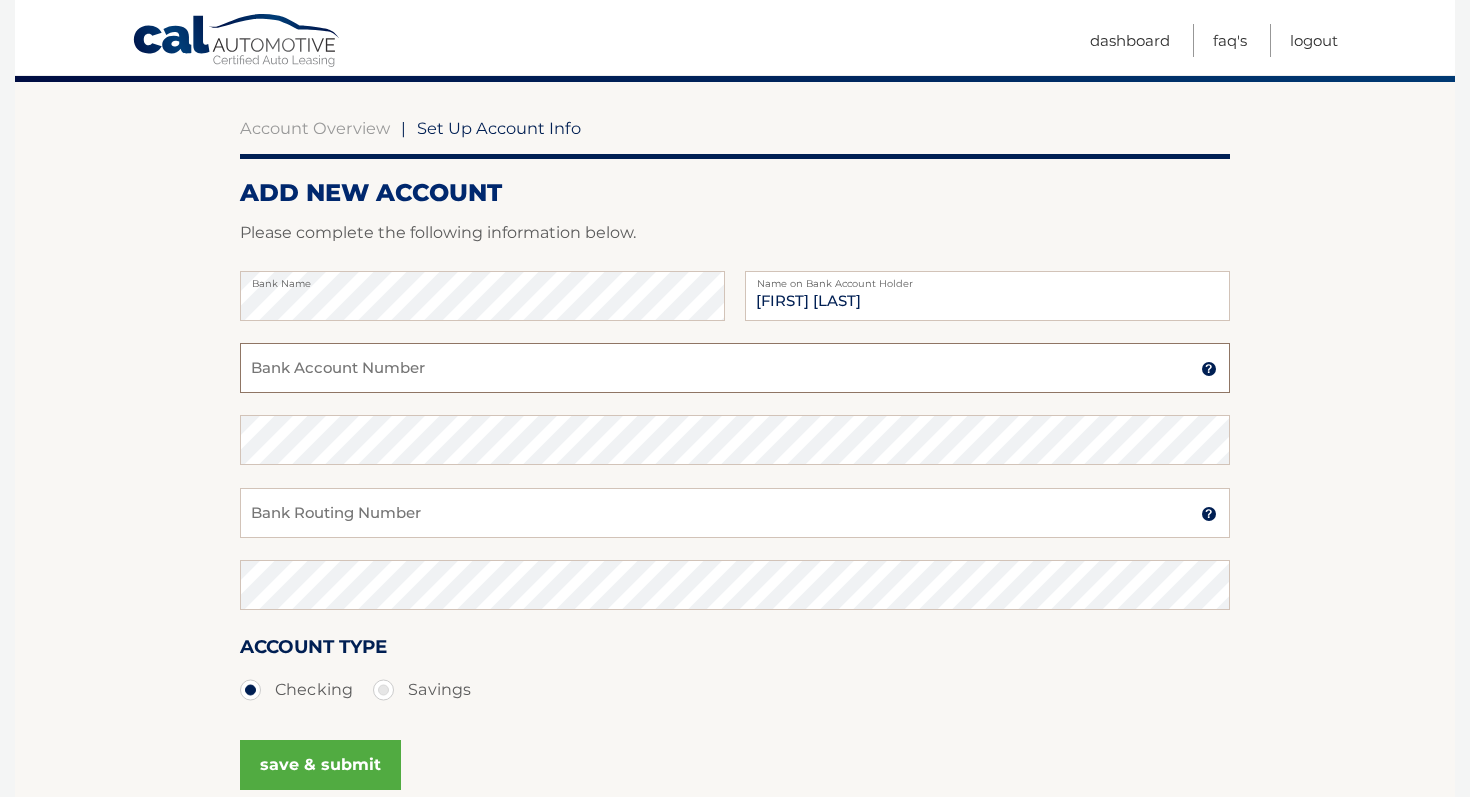 click on "Bank Account Number" at bounding box center (735, 368) 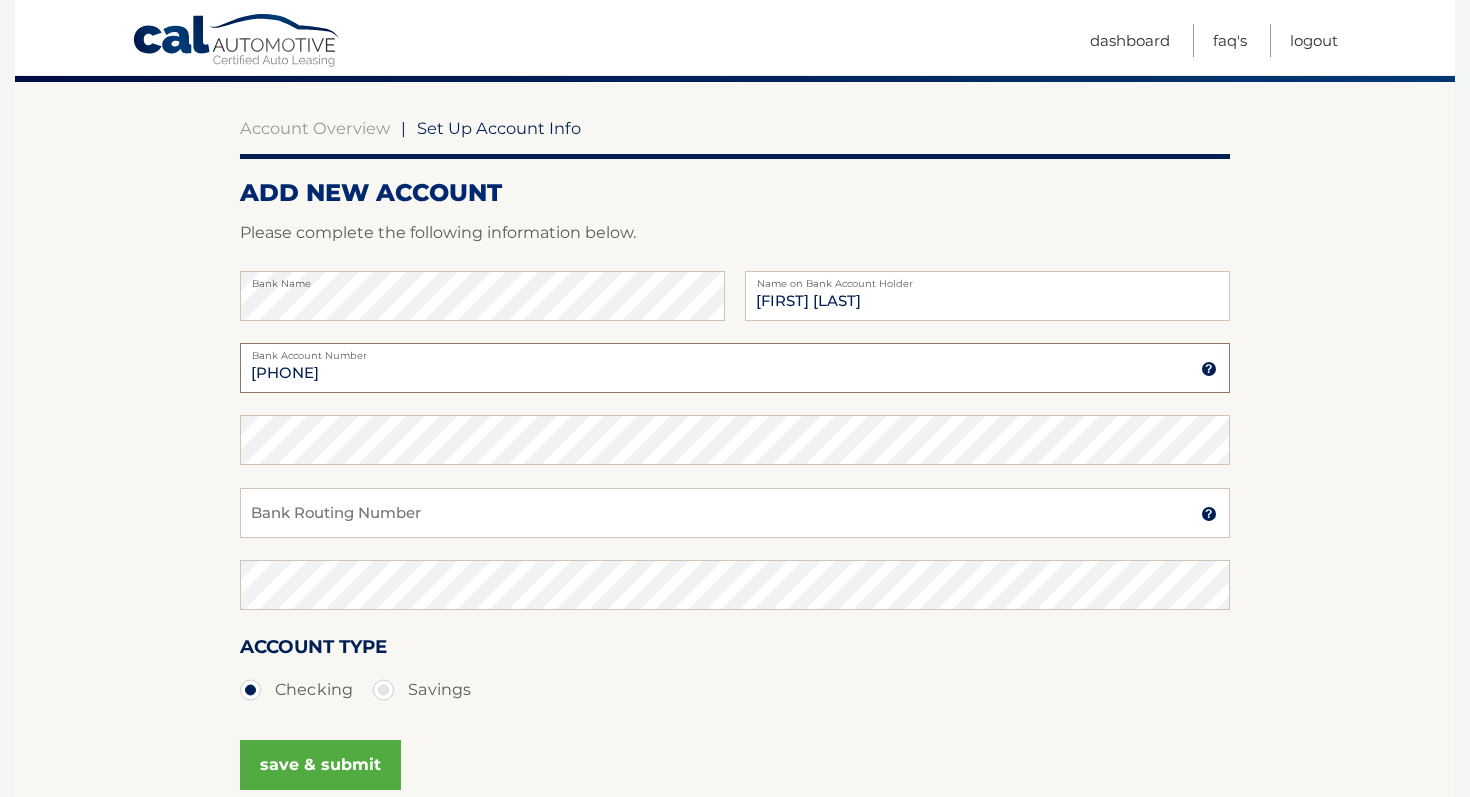 type on "6062396228" 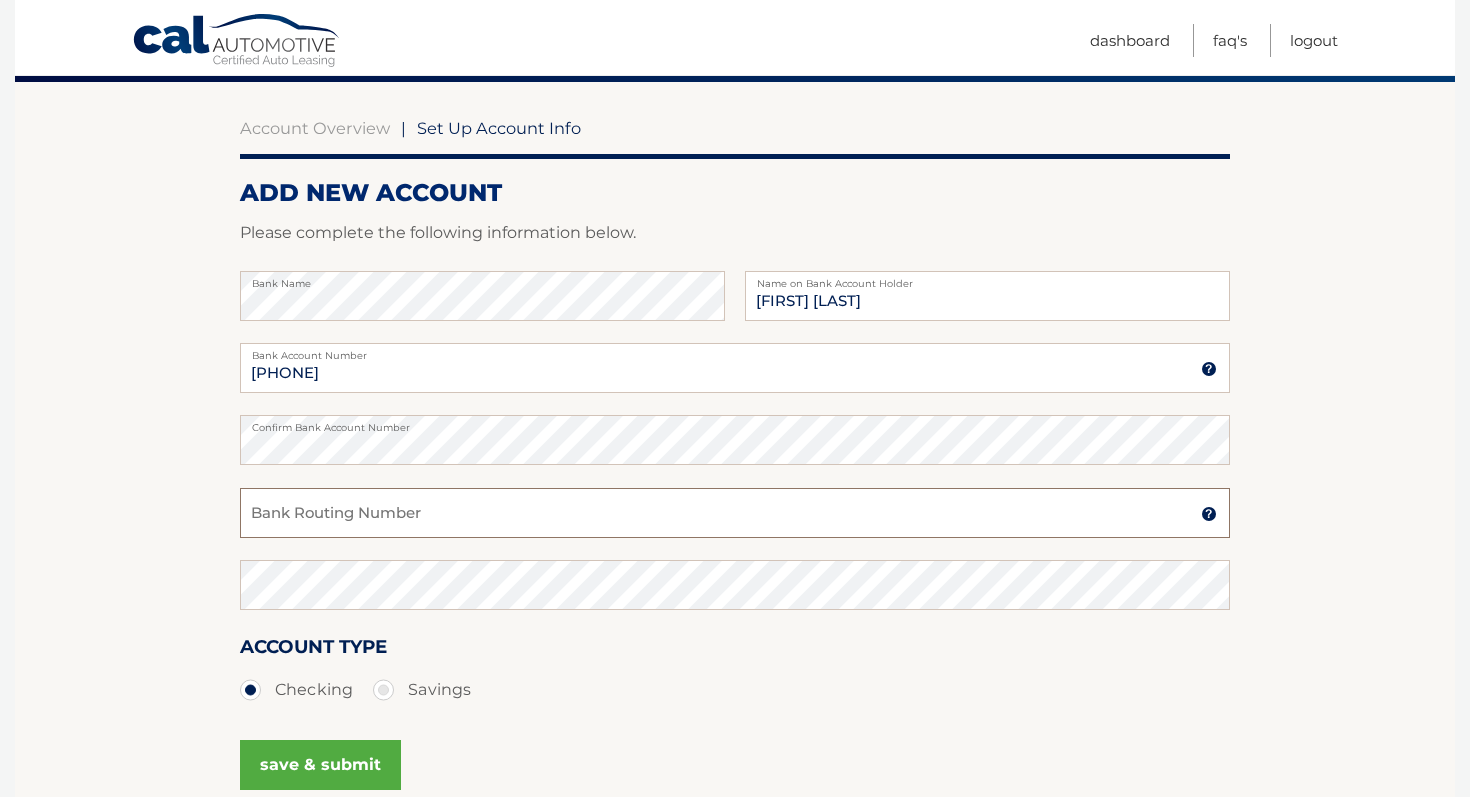 click on "Bank Routing Number" at bounding box center (735, 513) 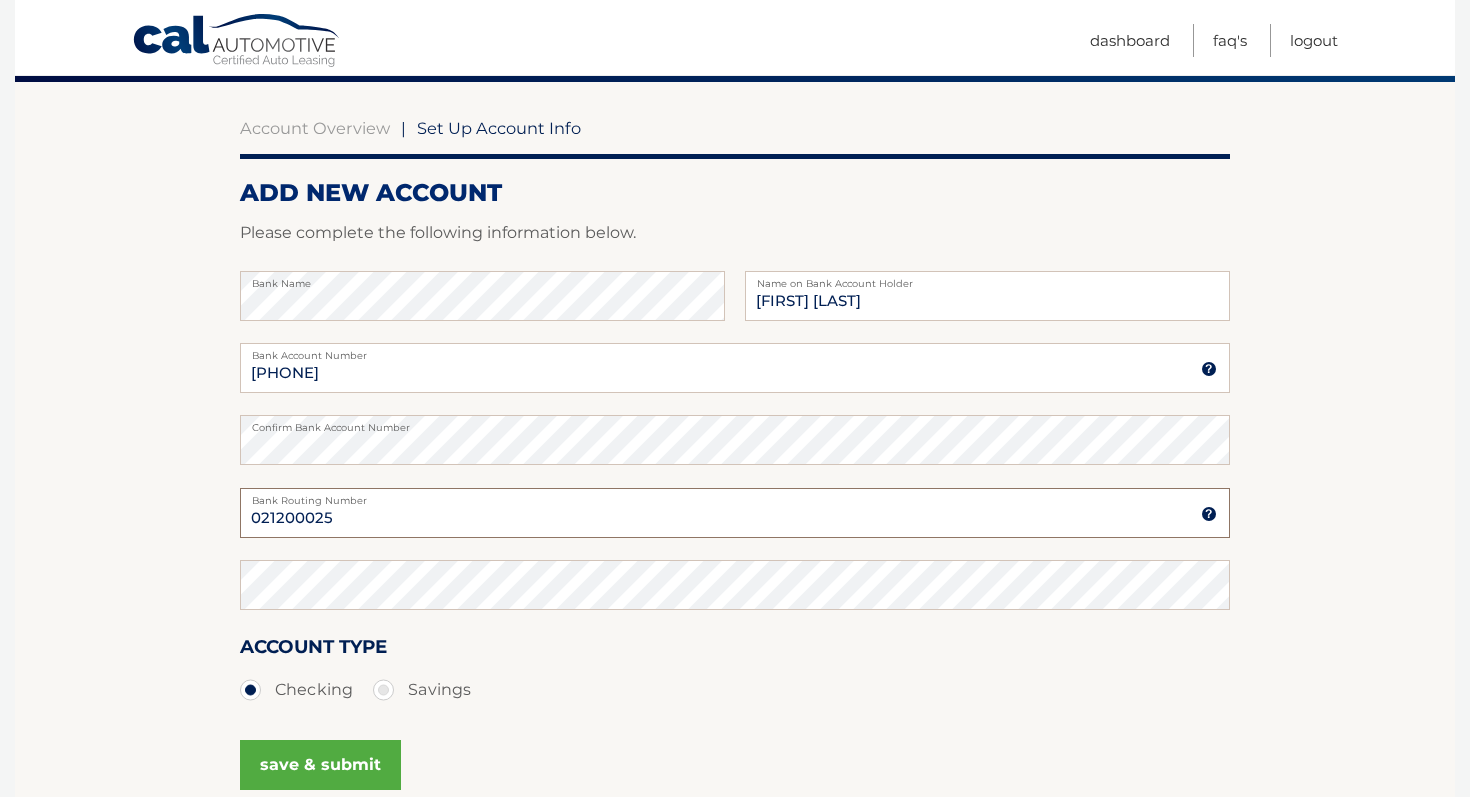 type on "021200025" 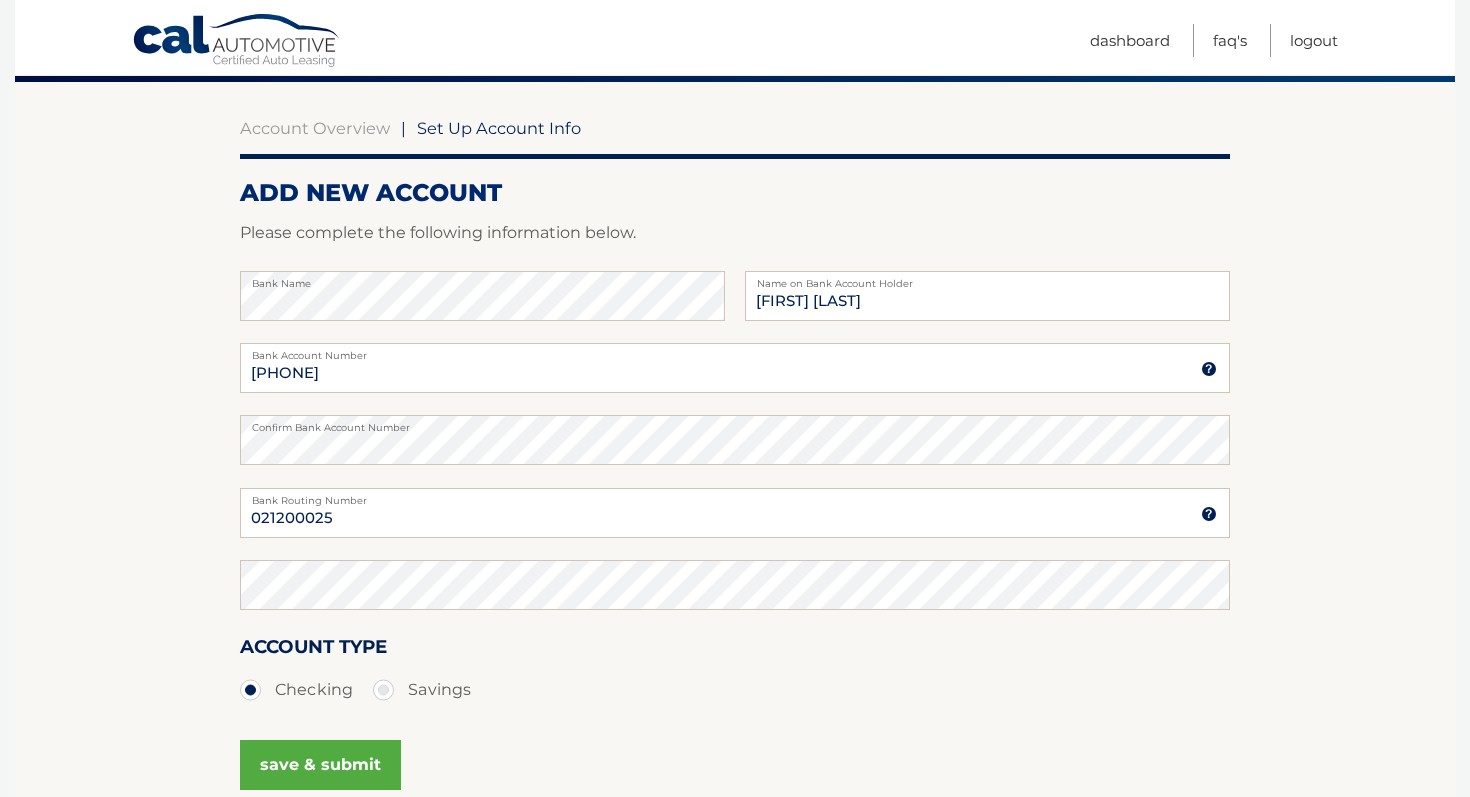 type 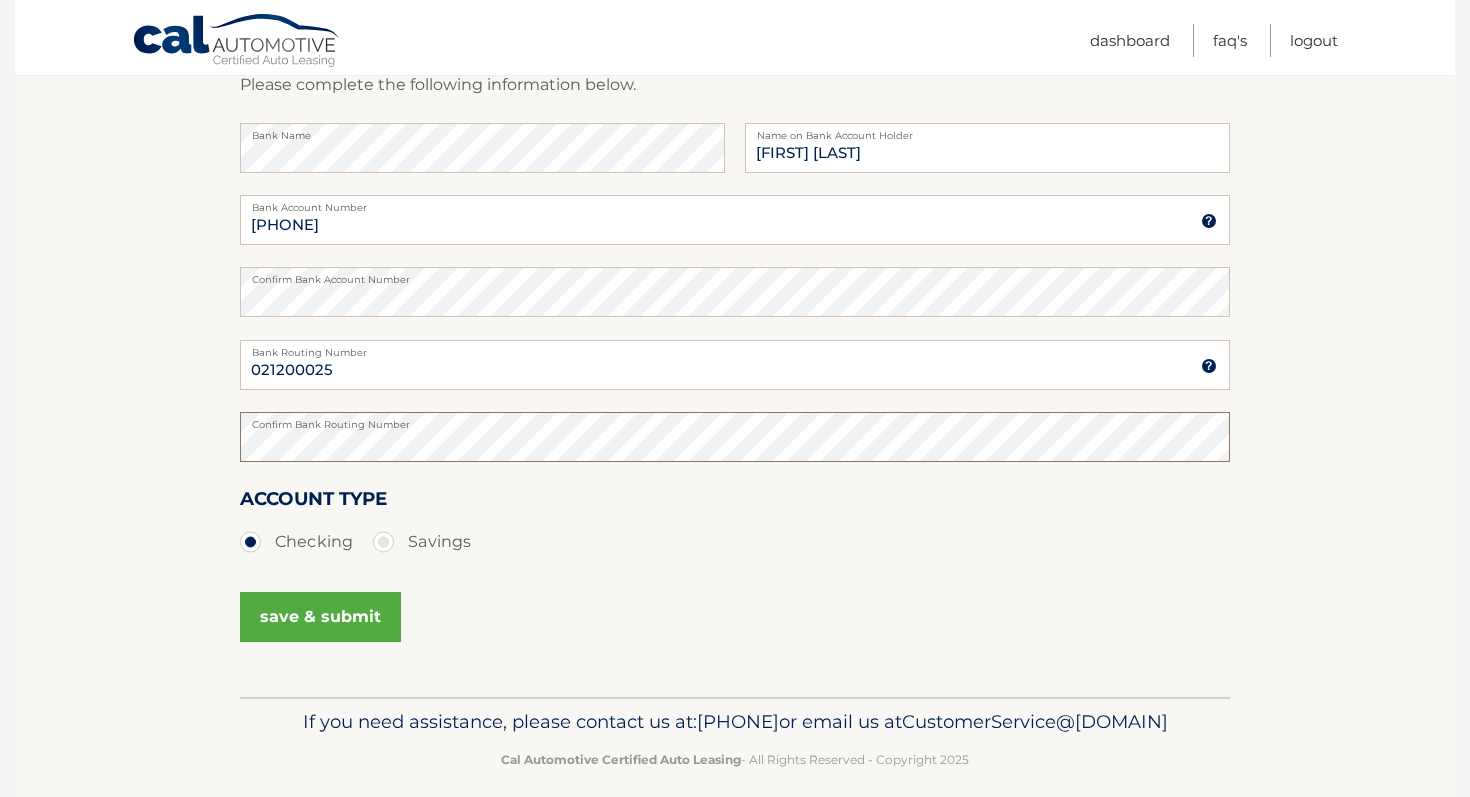 scroll, scrollTop: 350, scrollLeft: 0, axis: vertical 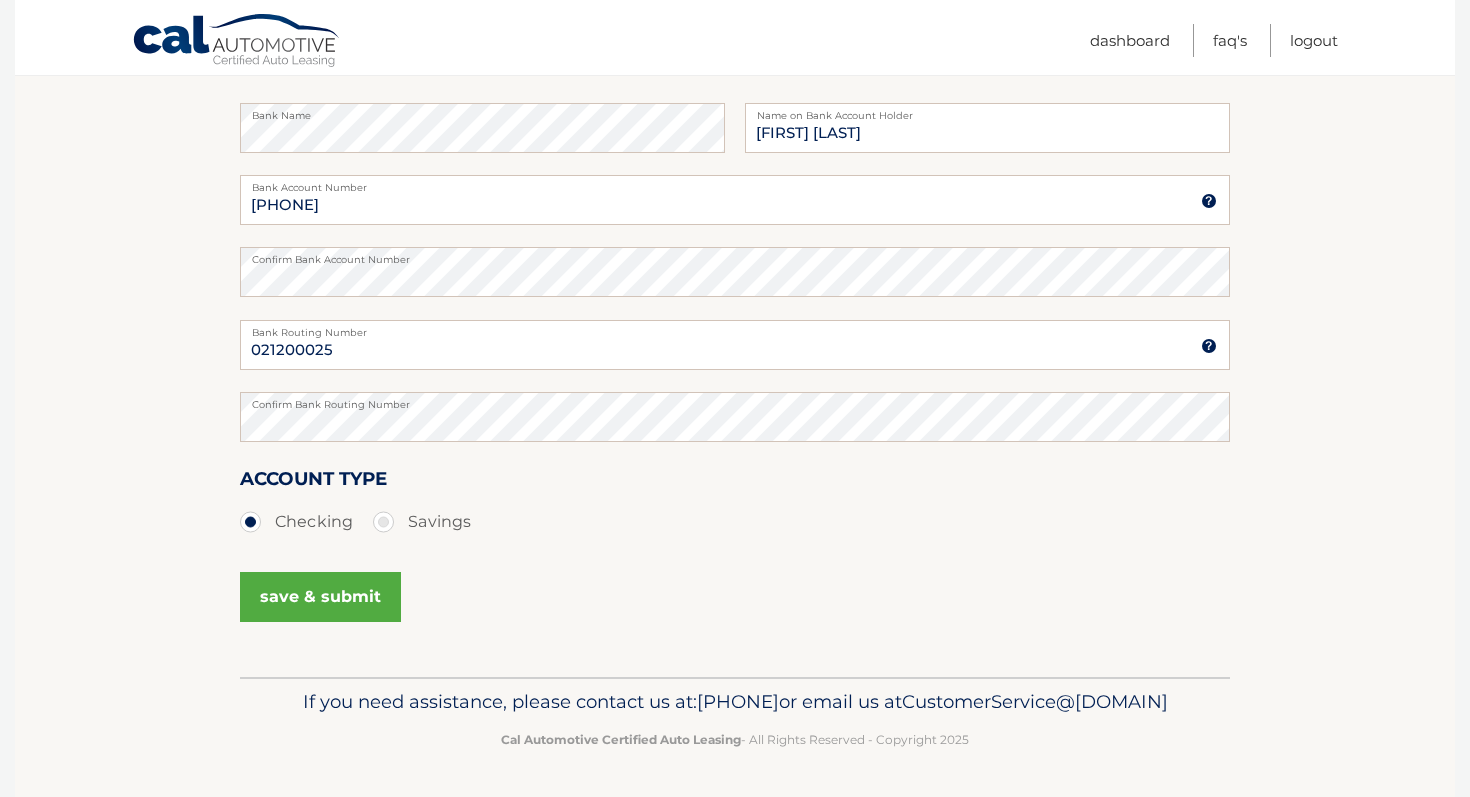 click on "save & submit" at bounding box center [320, 597] 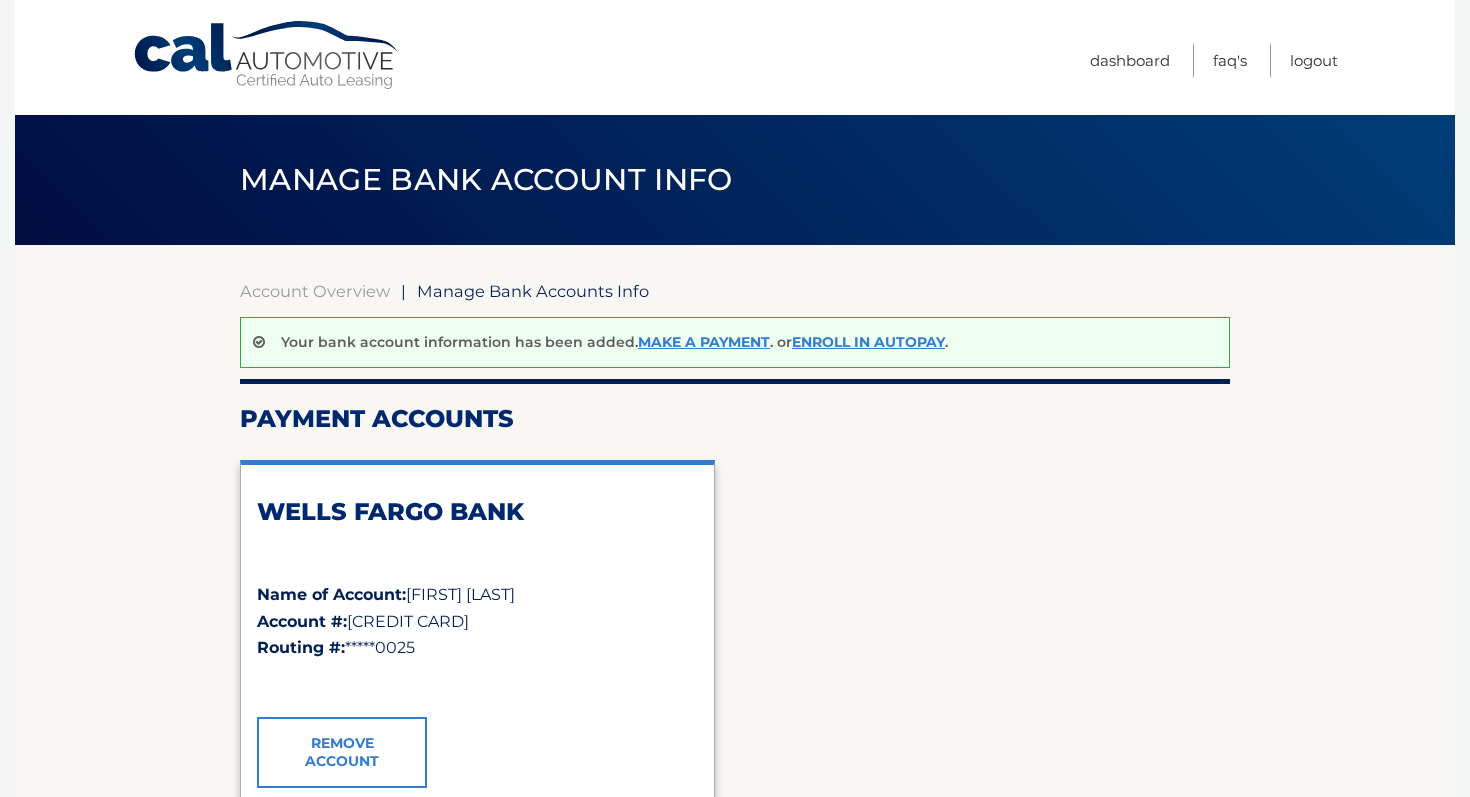 scroll, scrollTop: 0, scrollLeft: 0, axis: both 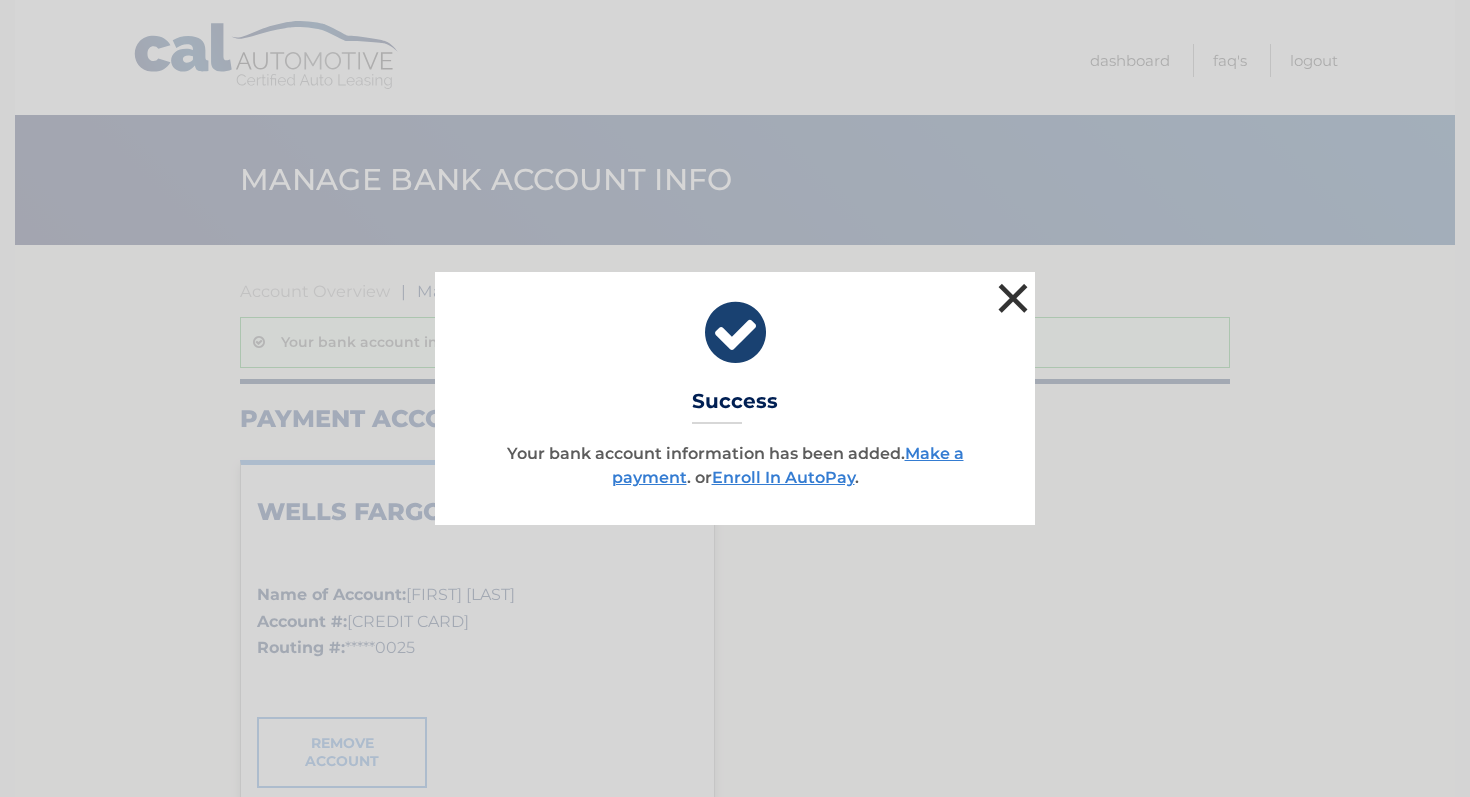 click on "×" at bounding box center (1013, 298) 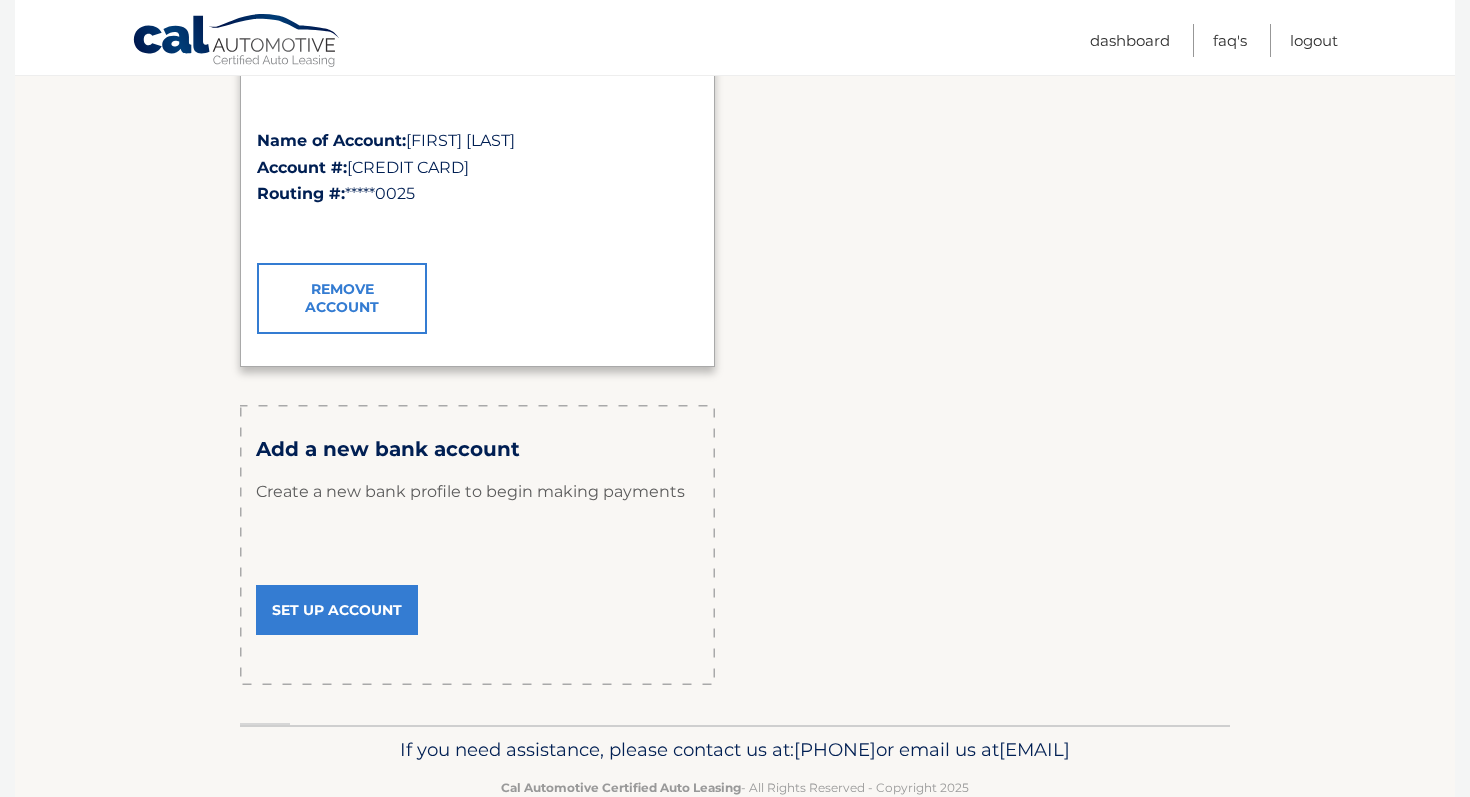 scroll, scrollTop: 465, scrollLeft: 0, axis: vertical 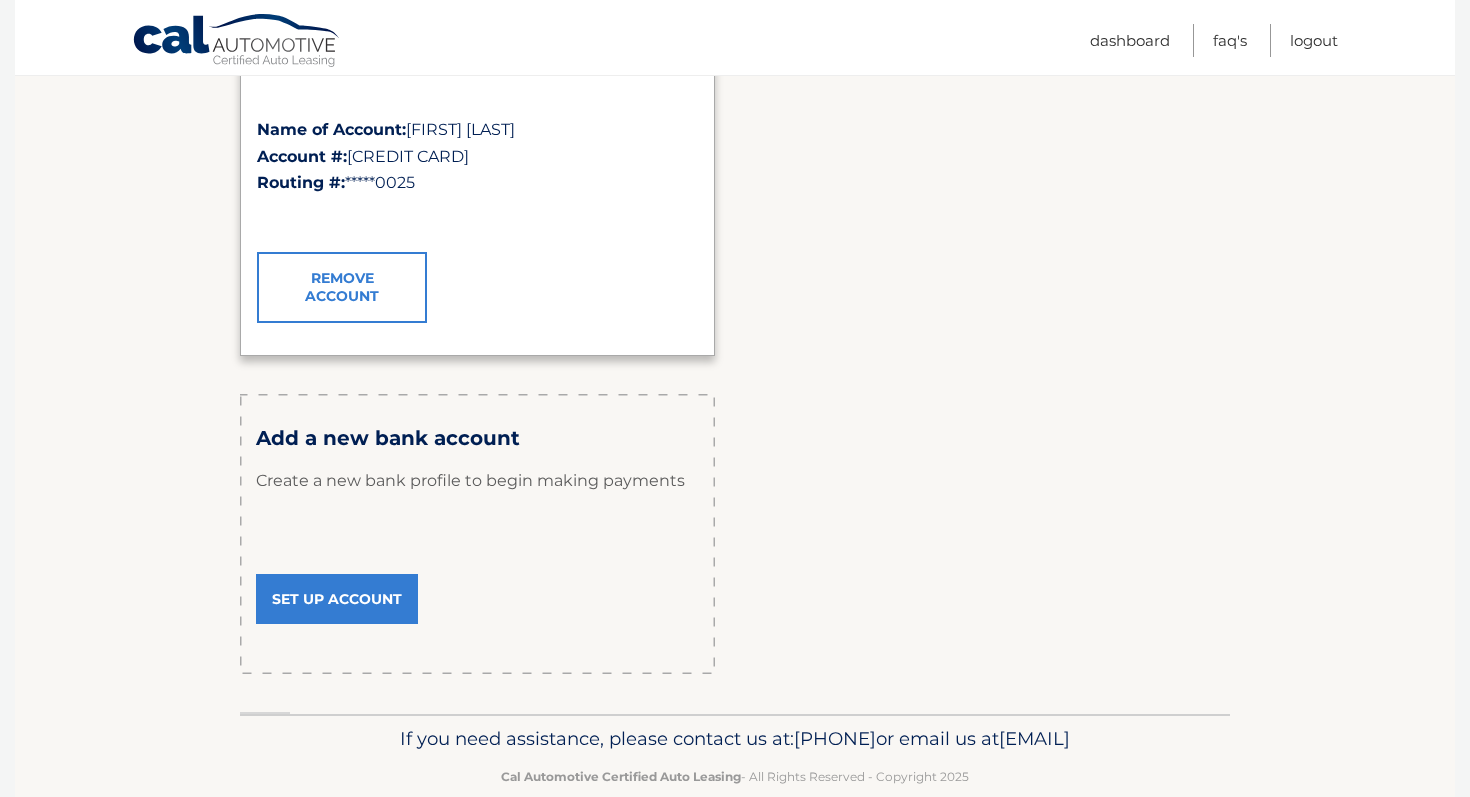 click on "WELLS FARGO BANK" at bounding box center (477, 74) 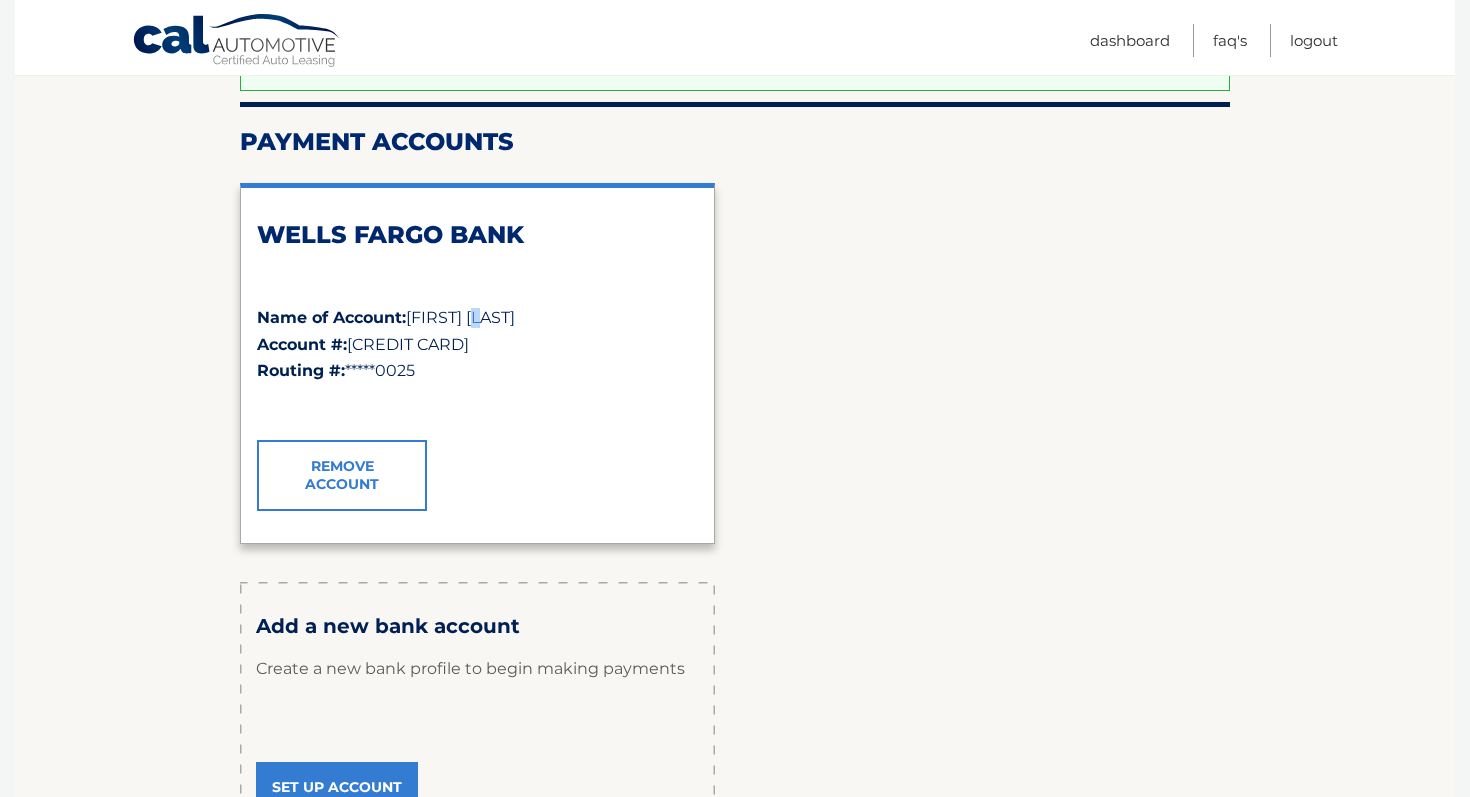 scroll, scrollTop: 139, scrollLeft: 0, axis: vertical 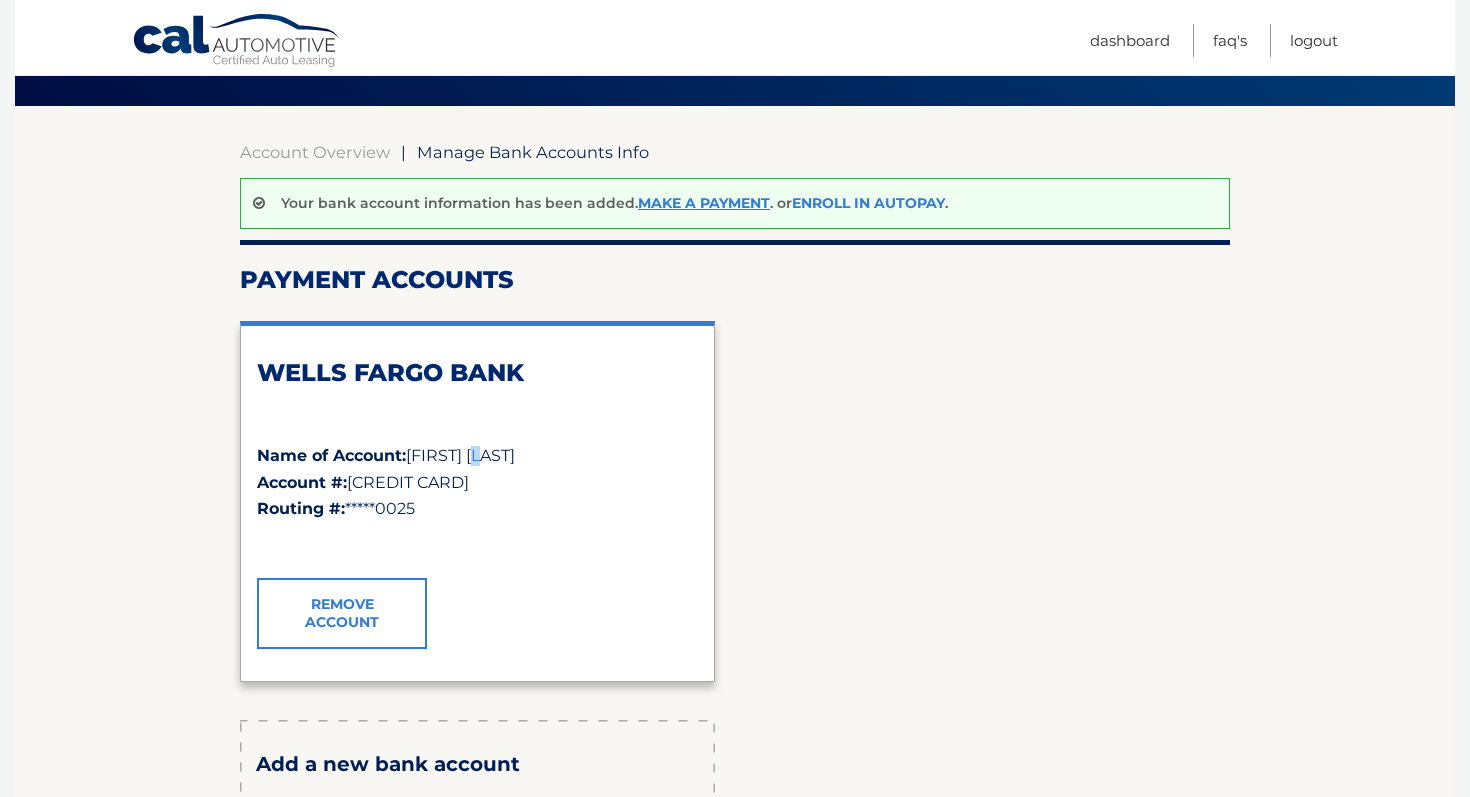 click on "Enroll In AutoPay" at bounding box center (868, 203) 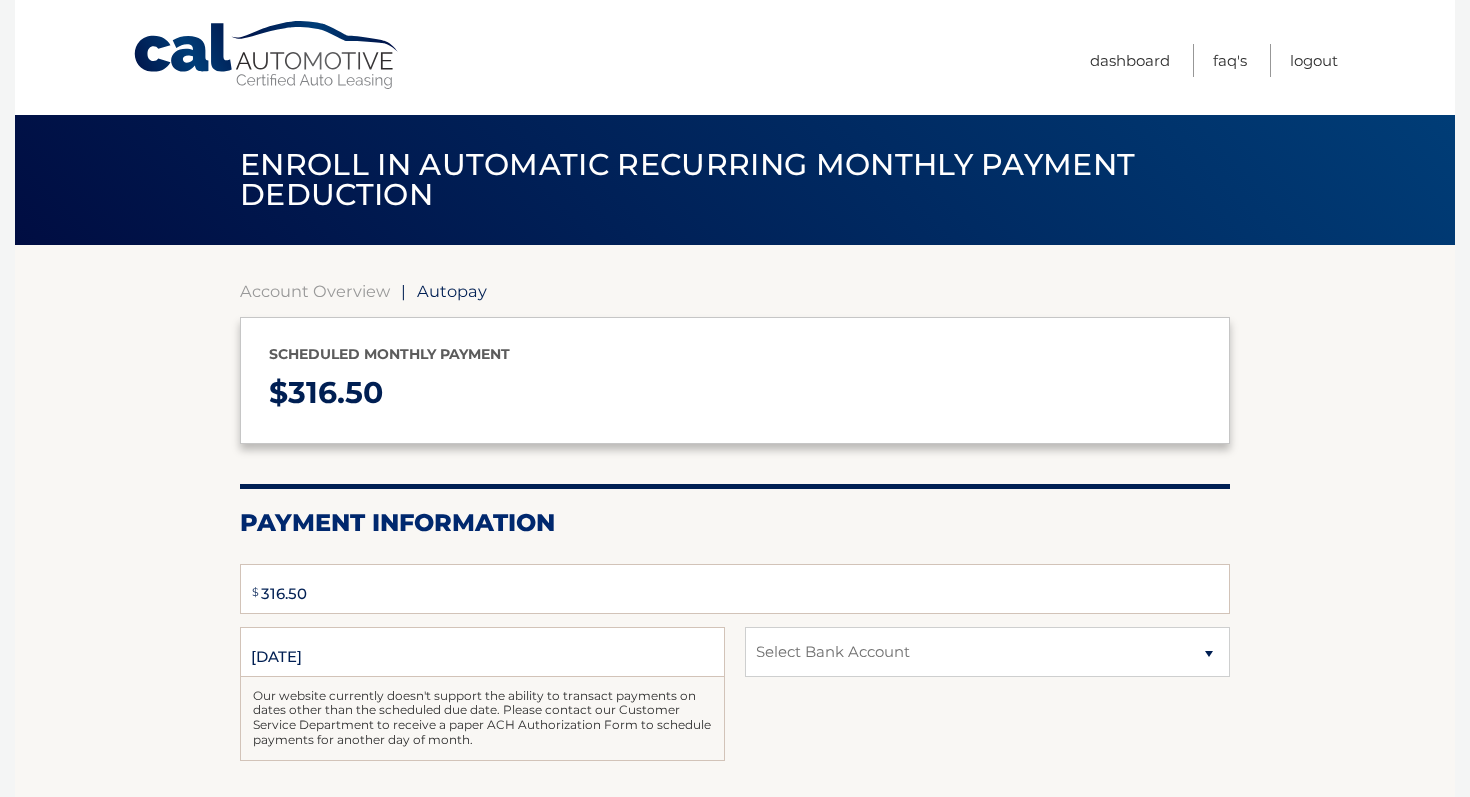 scroll, scrollTop: 0, scrollLeft: 0, axis: both 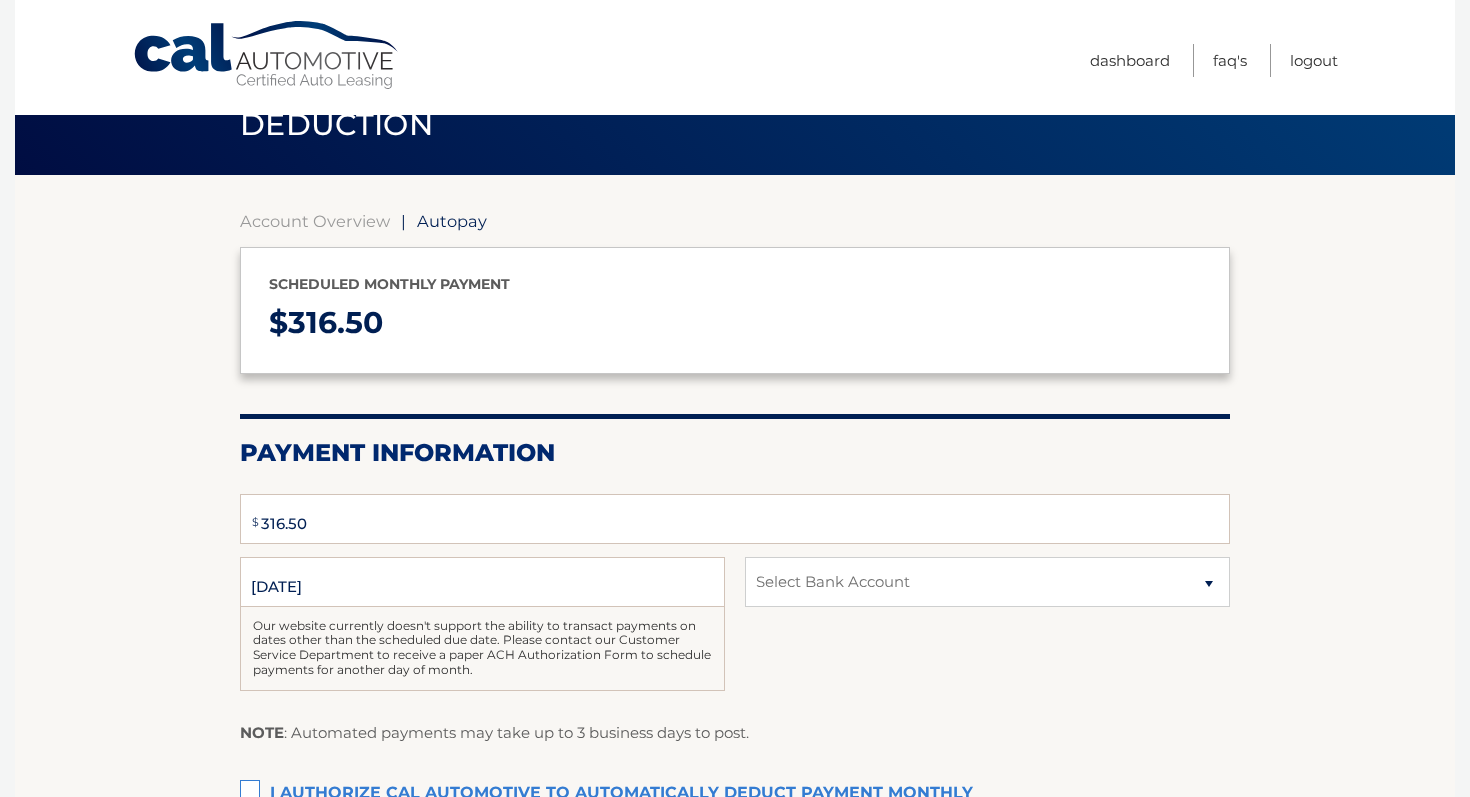 type on "316.5" 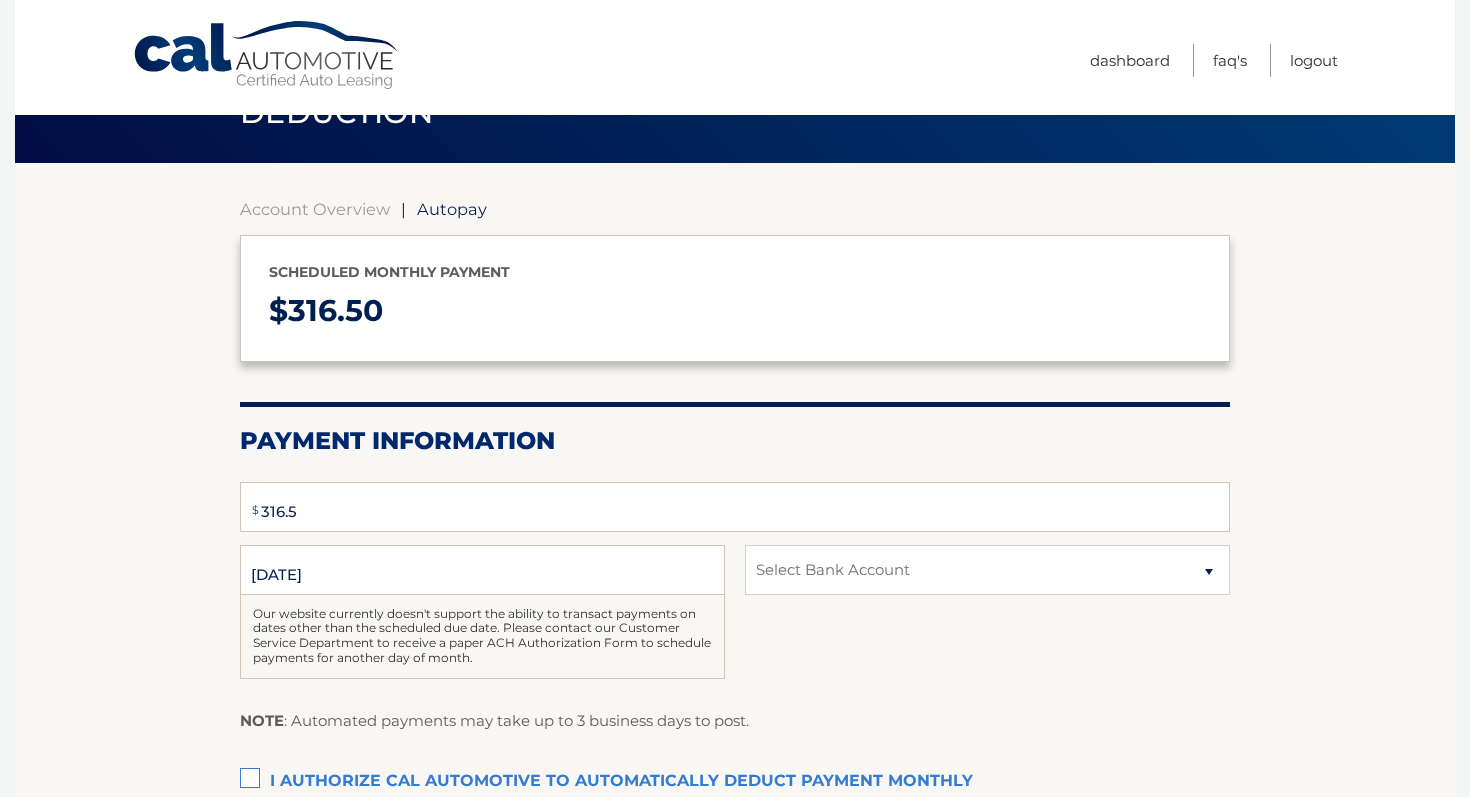 select on "OTU2YmJmZjYtZmZmNy00MmYwLWE1MzEtZTE3NzA4MmJmMDcw" 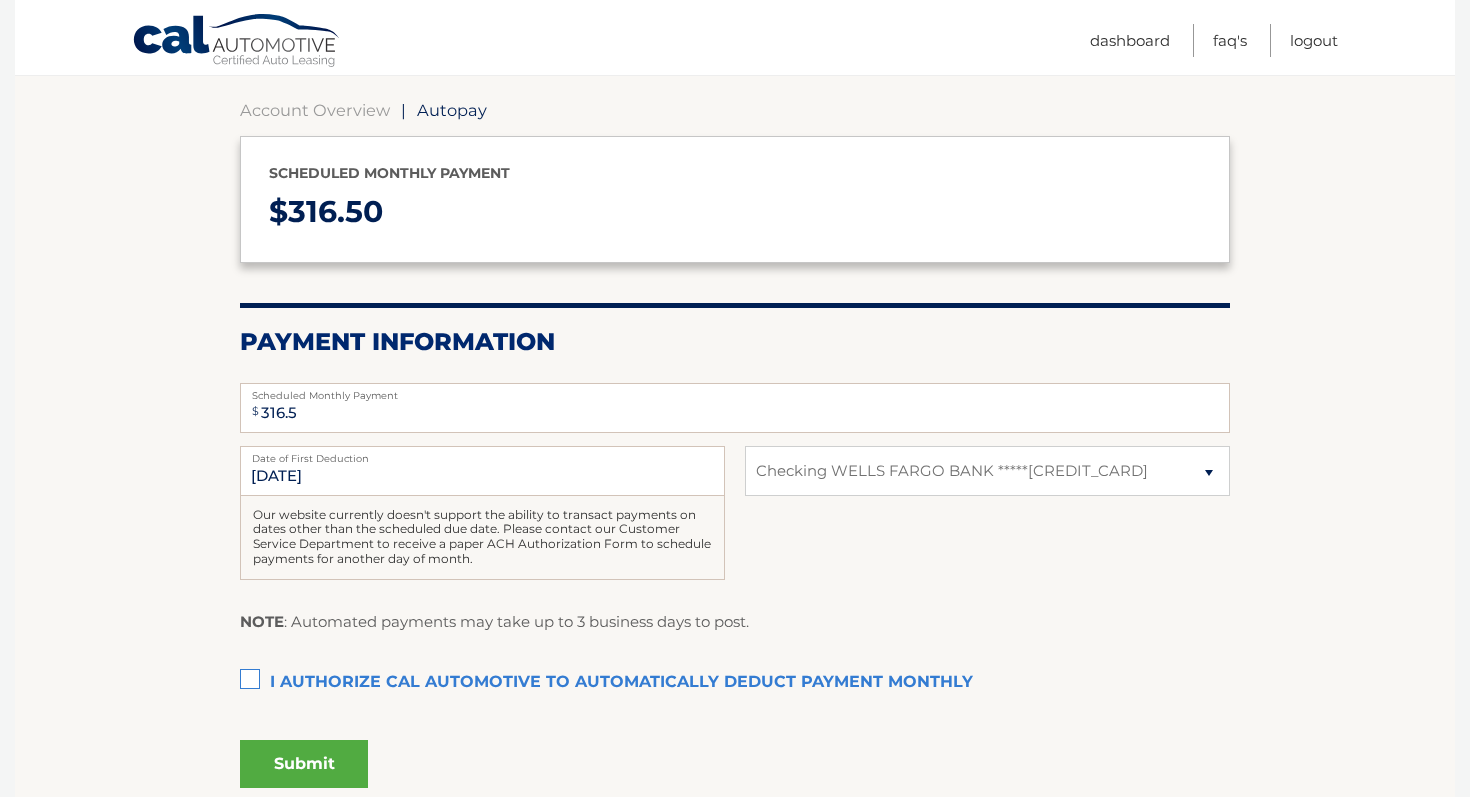 scroll, scrollTop: 281, scrollLeft: 0, axis: vertical 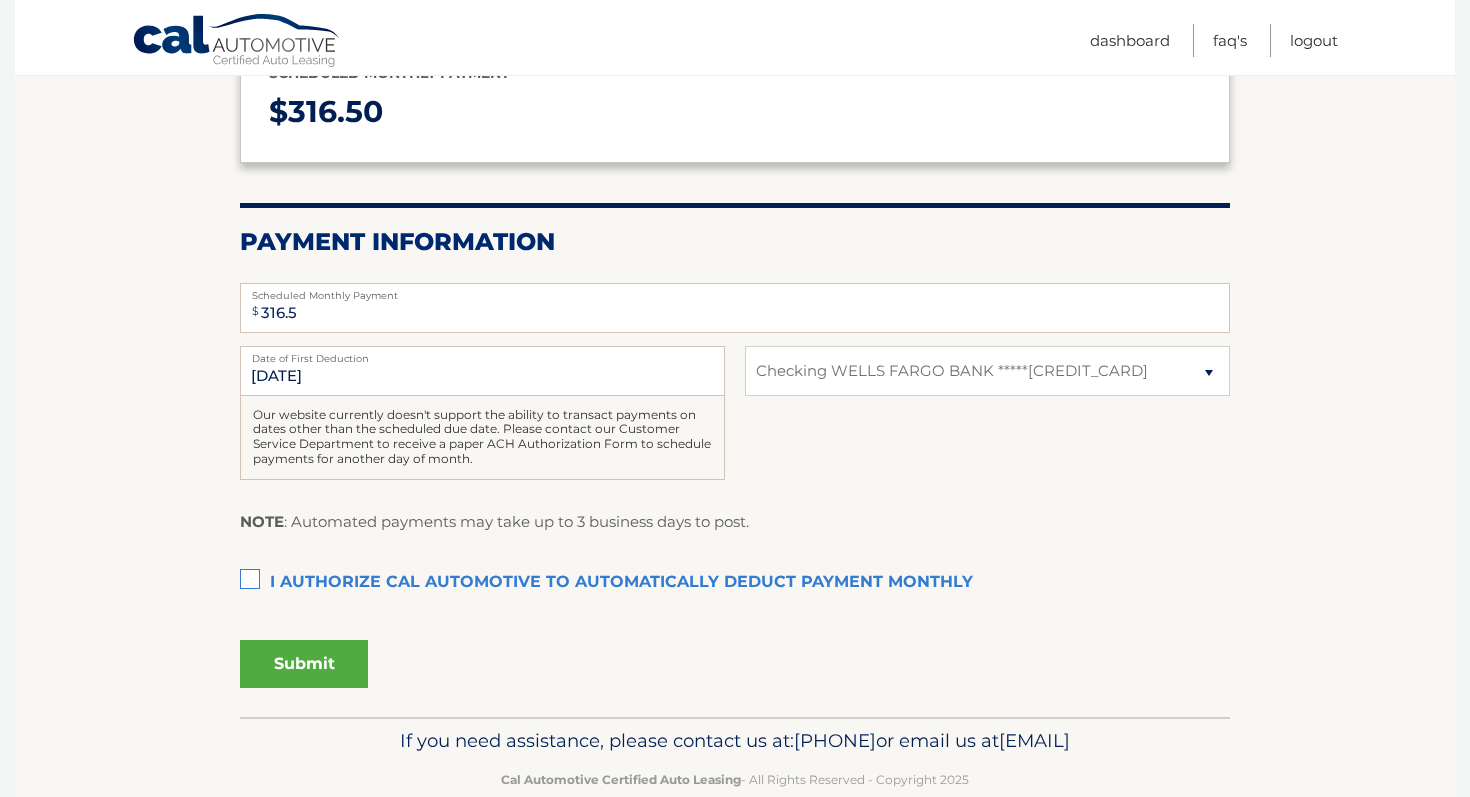 click on "I authorize cal automotive to automatically deduct payment monthly
This checkbox must be checked" at bounding box center (735, 583) 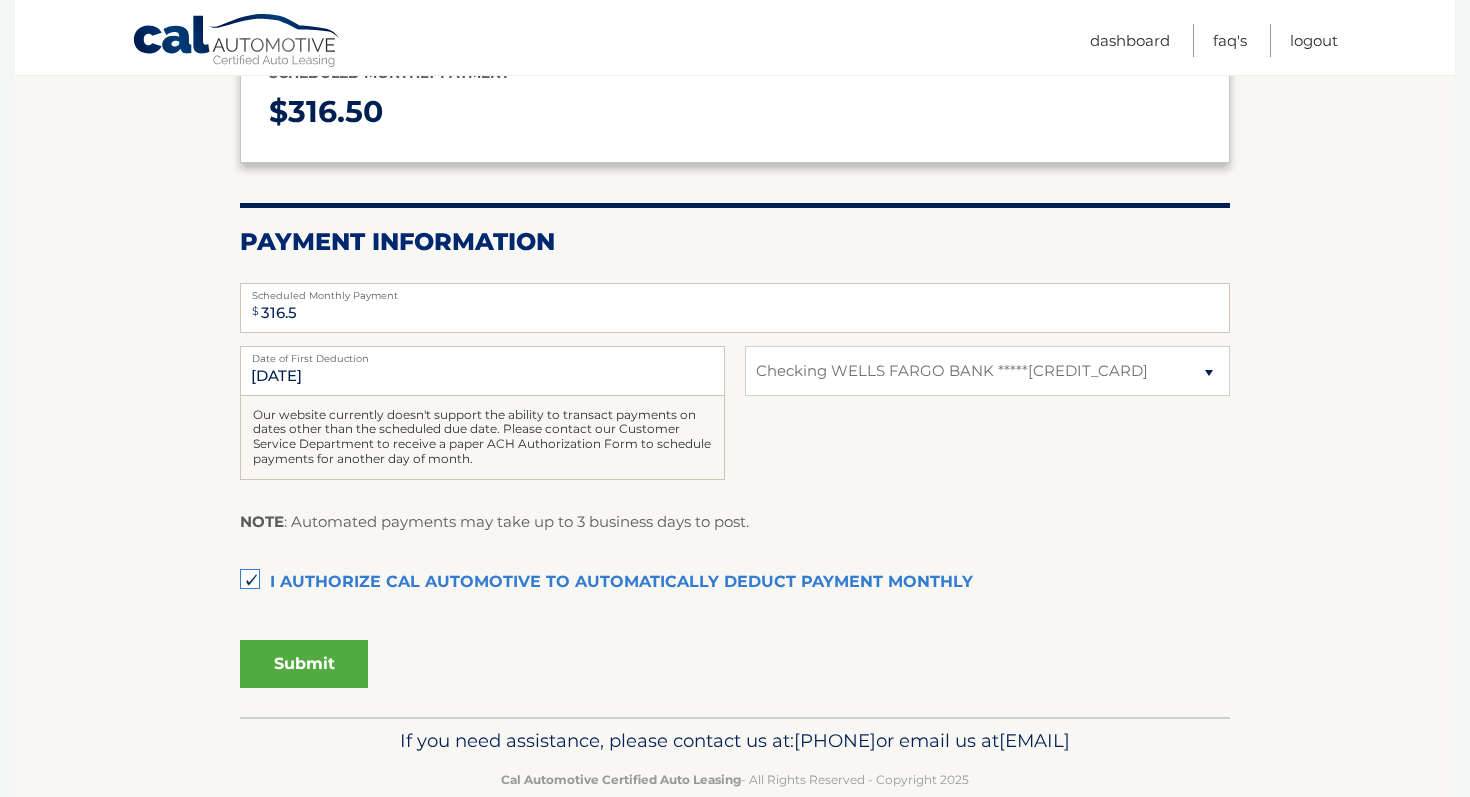 click on "Submit" at bounding box center [304, 664] 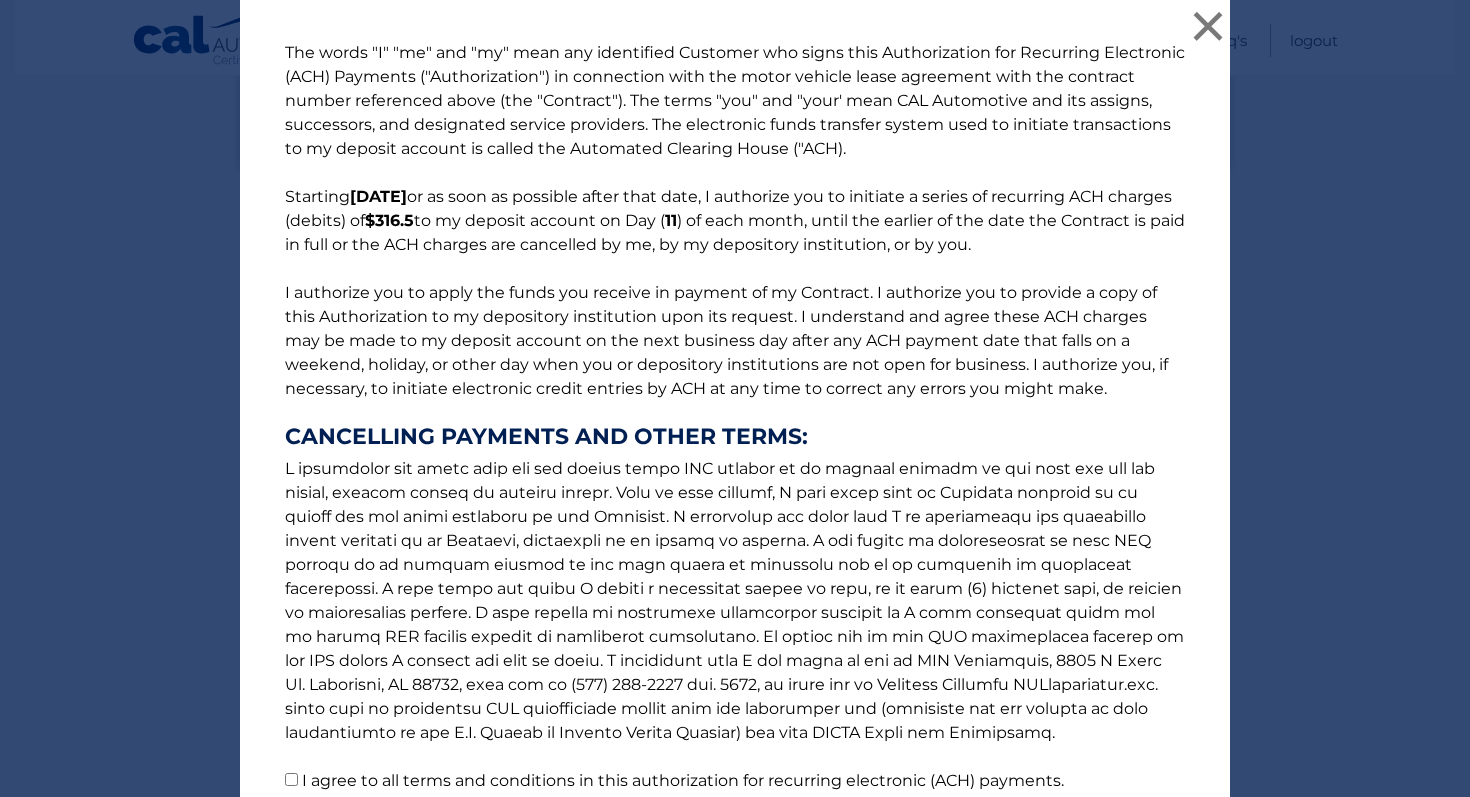 scroll, scrollTop: 171, scrollLeft: 0, axis: vertical 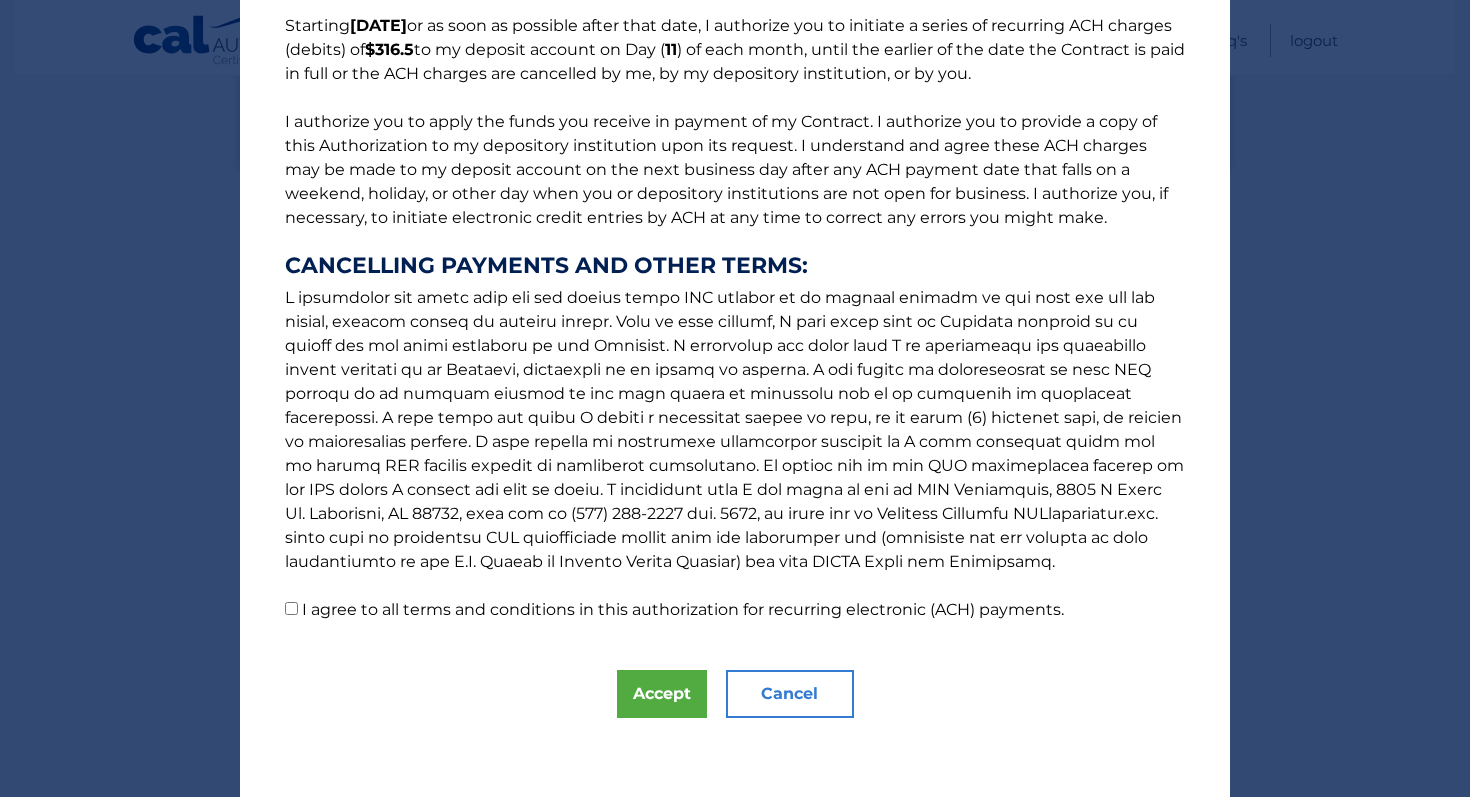 click on "The words "I" "me" and "my" mean any identified Customer who signs this Authorization for Recurring Electronic (ACH) Payments ("Authorization") in connection with the motor vehicle lease agreement with the contract number referenced above (the "Contract"). The terms "you" and "your' mean CAL Automotive and its assigns, successors, and designated service providers. The electronic funds transfer system used to initiate transactions to my deposit account is called the Automated Clearing House ("ACH).
Starting  [DATE]   or as soon as possible after that date, I authorize you to initiate a series of recurring ACH charges (debits) of  $[AMOUNT]  to my deposit account on Day ( 11 ) of each month, until the earlier of the date the Contract is paid in full or the ACH charges are cancelled by me, by my depository institution, or by you.  CANCELLING PAYMENTS AND OTHER TERMS:
Accept Cancel ×" at bounding box center (735, 313) 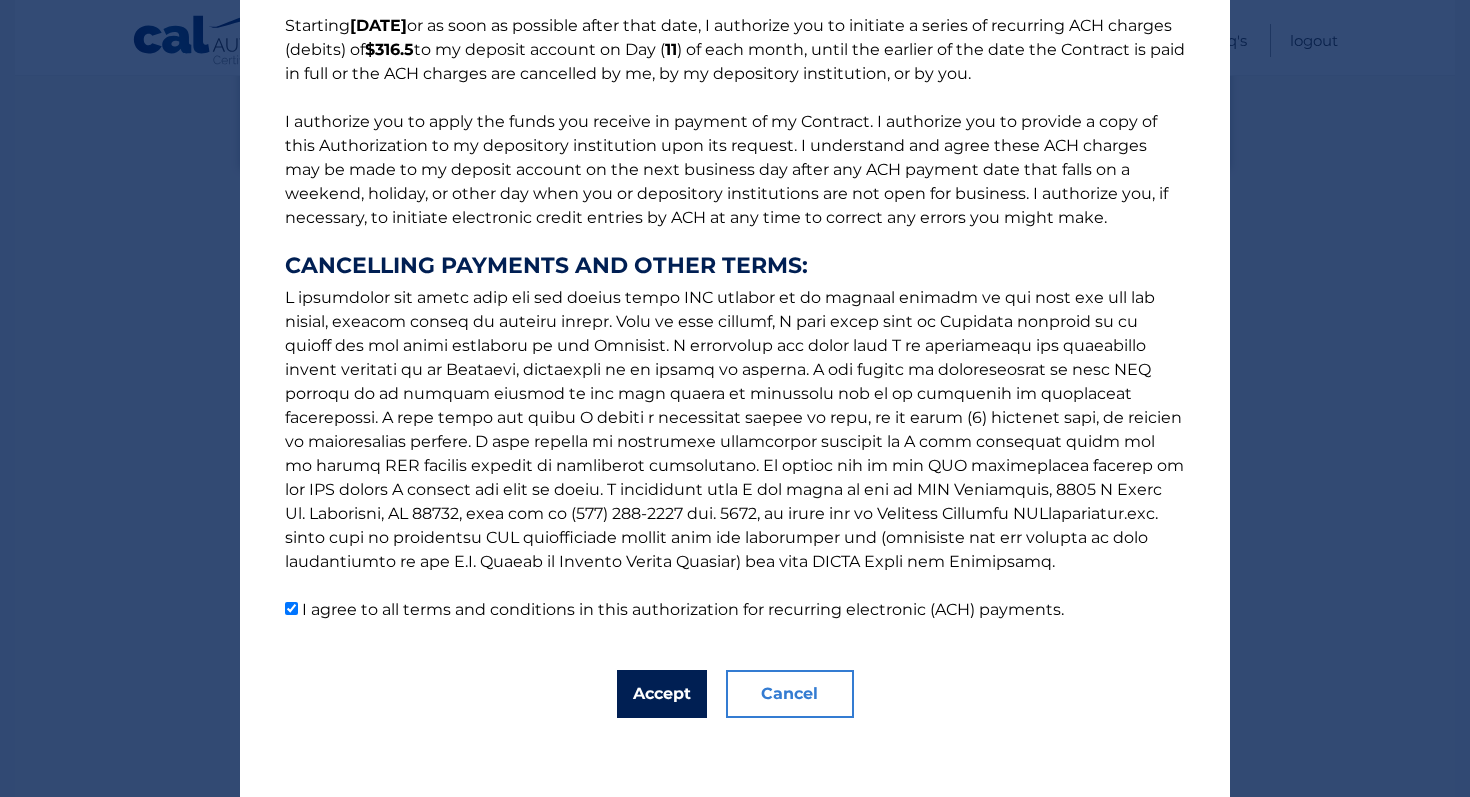 click on "Accept" at bounding box center [662, 694] 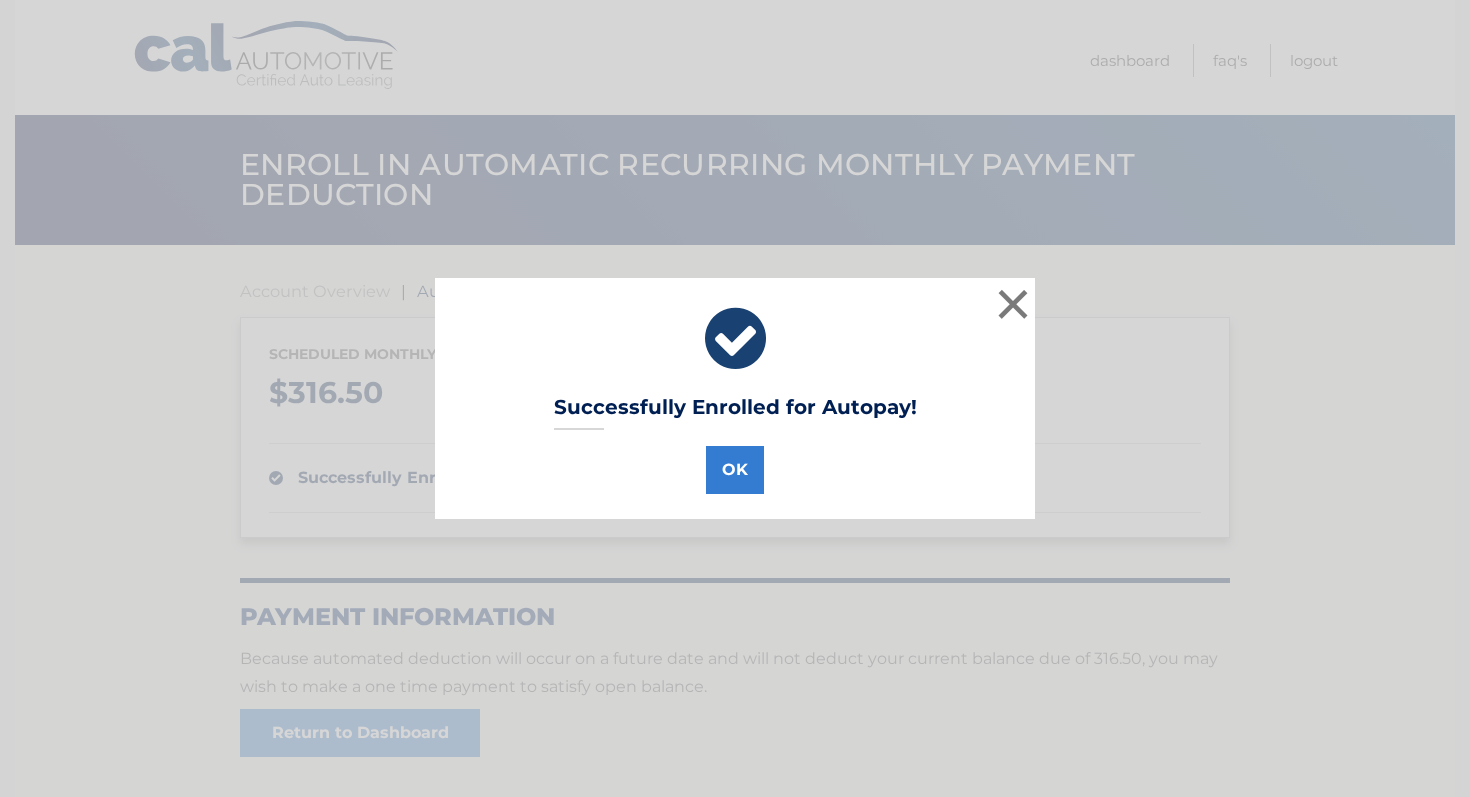scroll, scrollTop: 0, scrollLeft: 0, axis: both 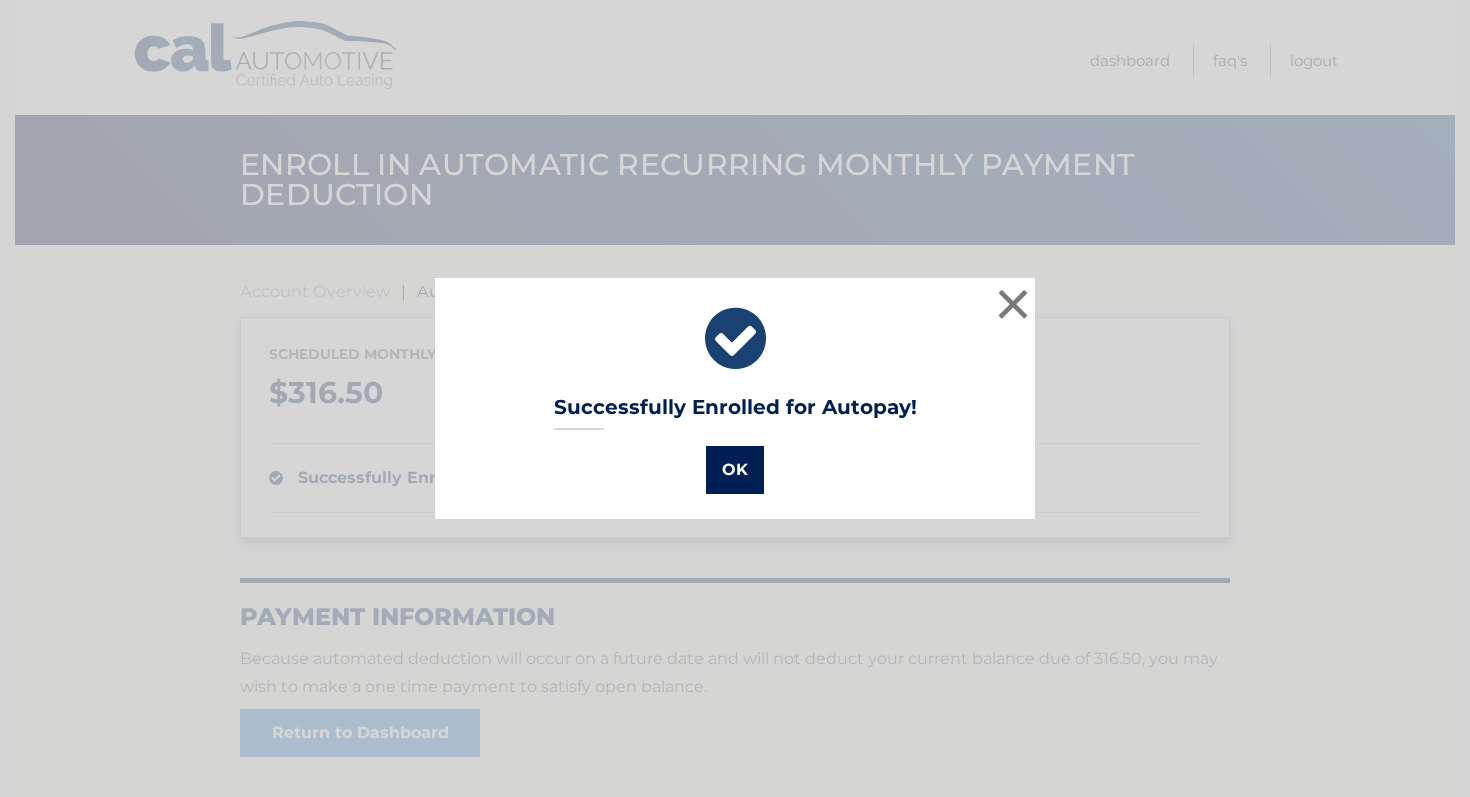 click on "OK" at bounding box center (735, 470) 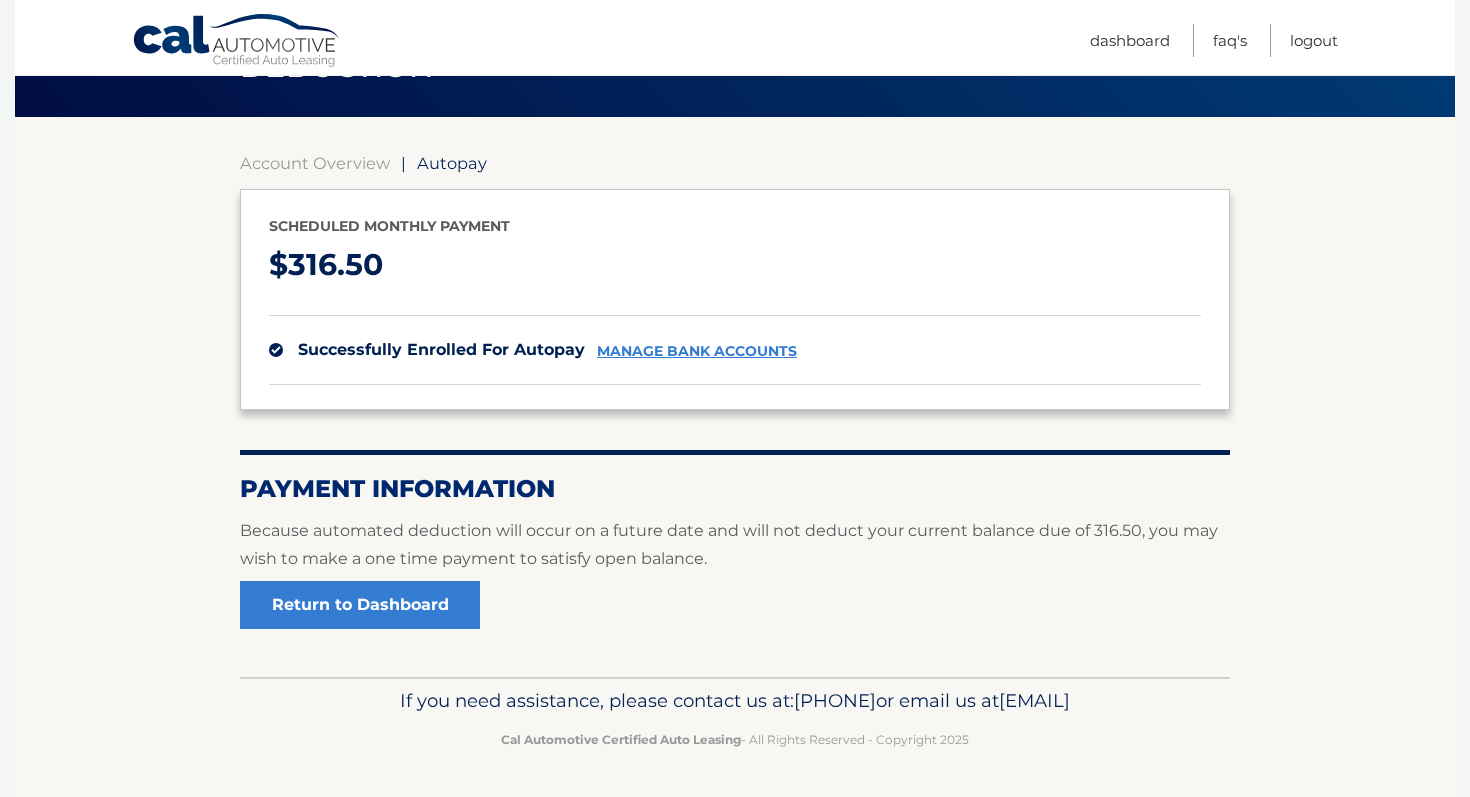 scroll, scrollTop: 160, scrollLeft: 0, axis: vertical 